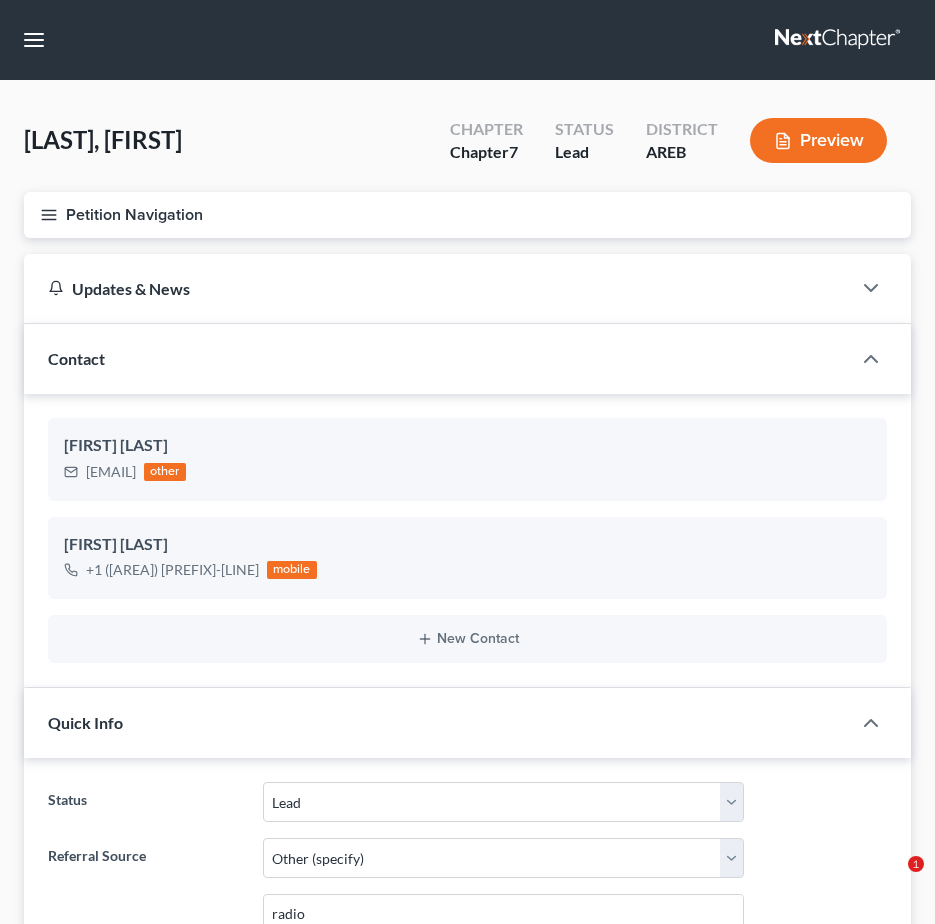 select on "10" 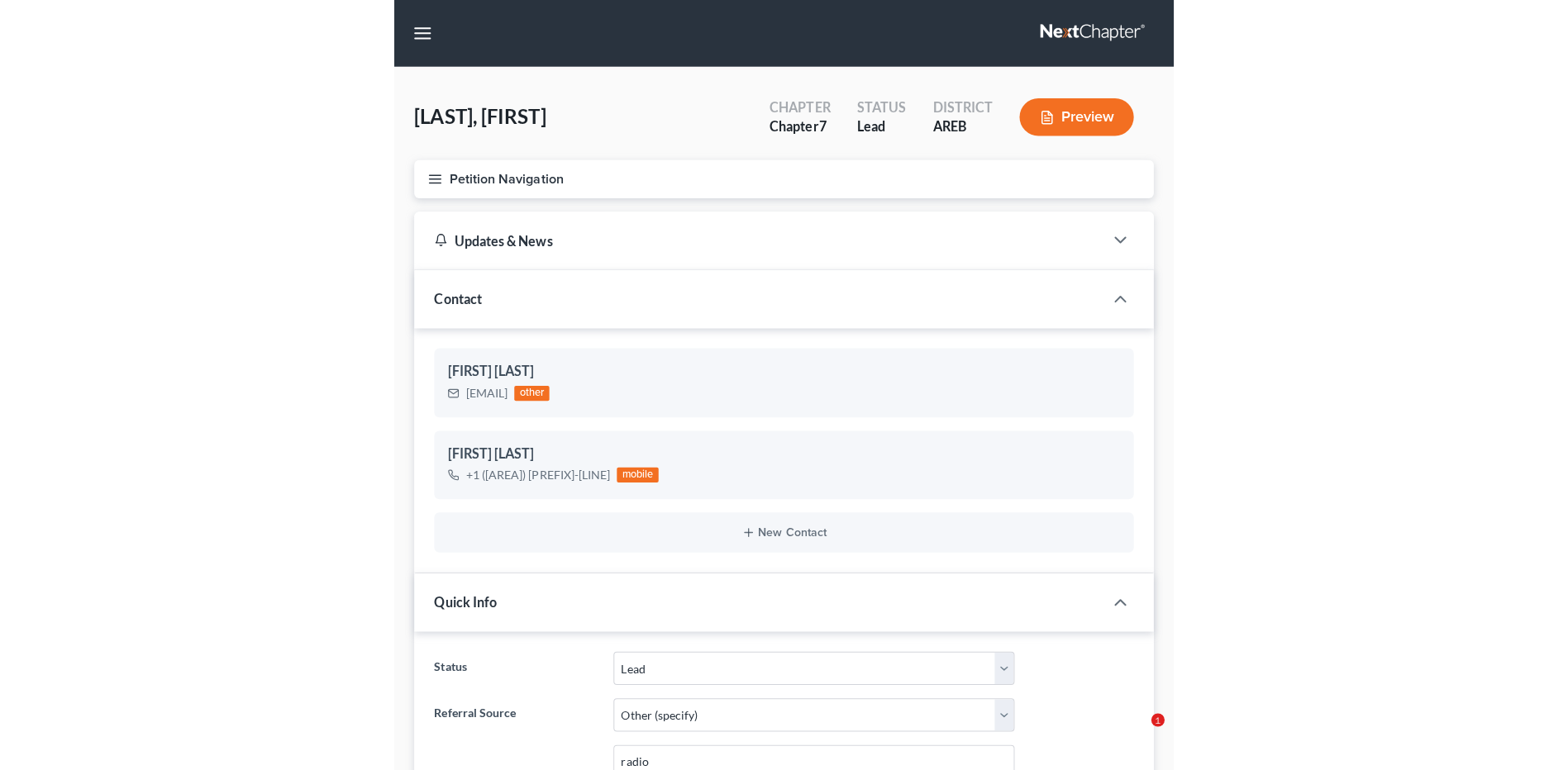 scroll, scrollTop: 0, scrollLeft: 0, axis: both 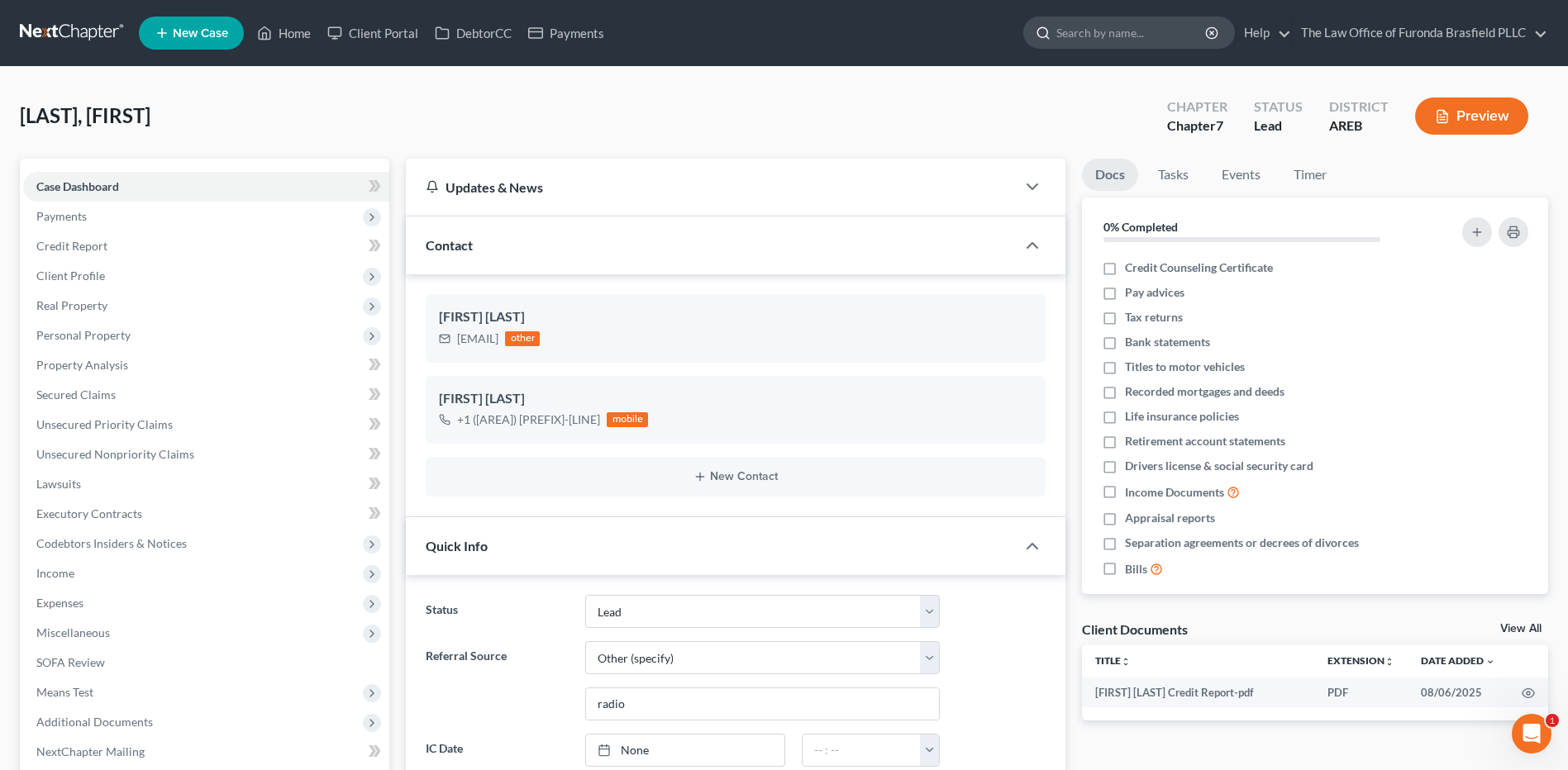 click at bounding box center (1132, 32) 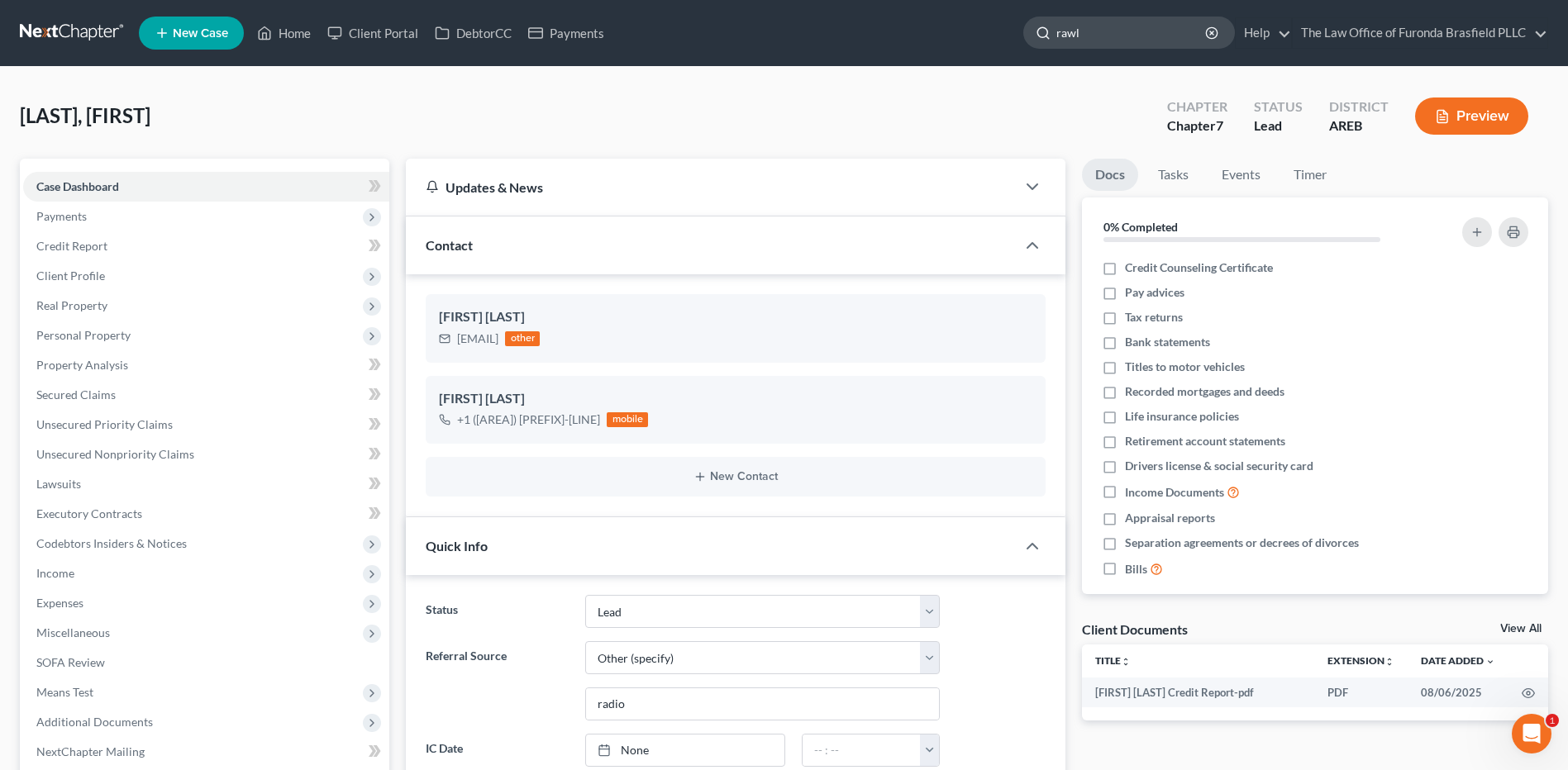 type on "rawls" 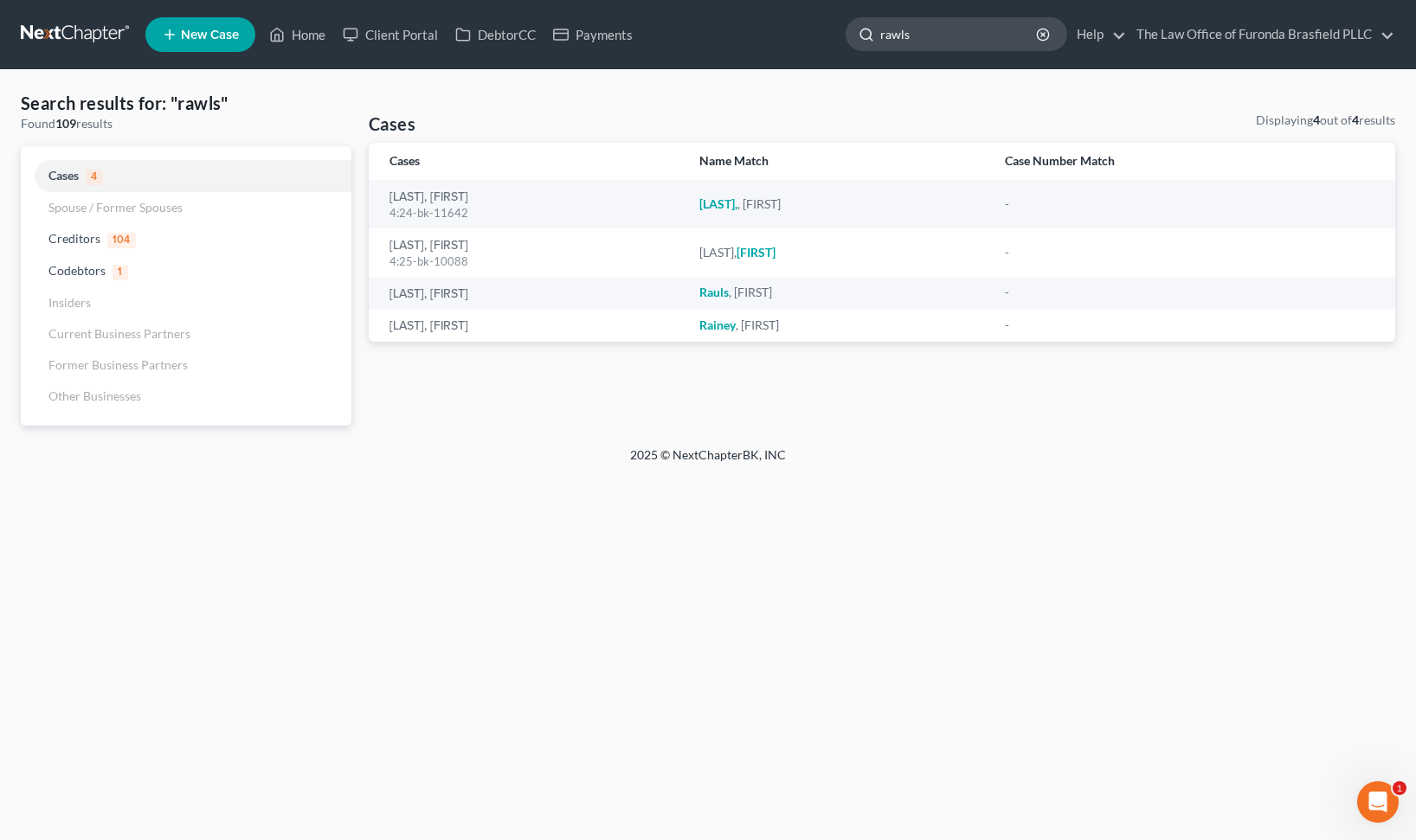 click on "rawls" 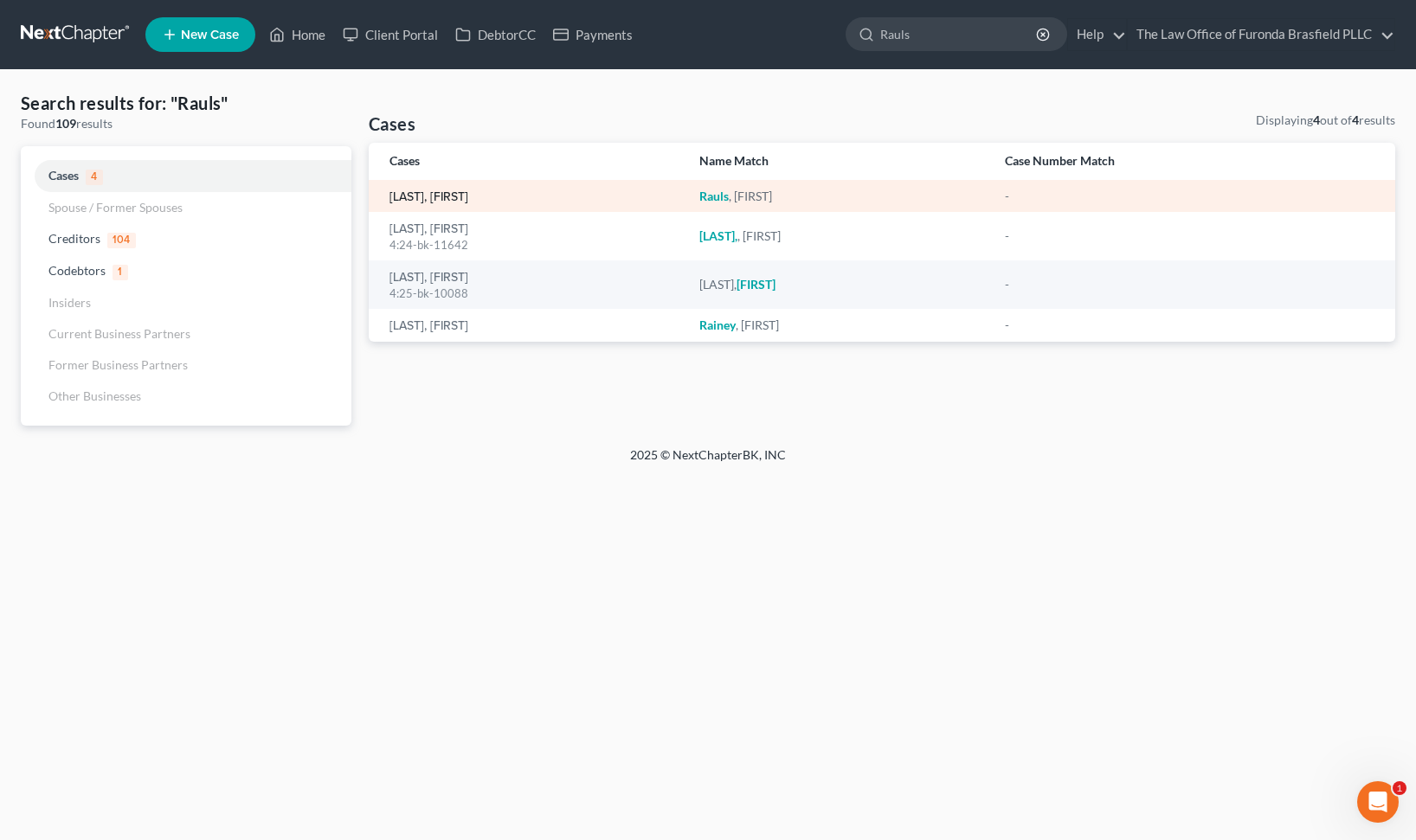 type on "Rauls" 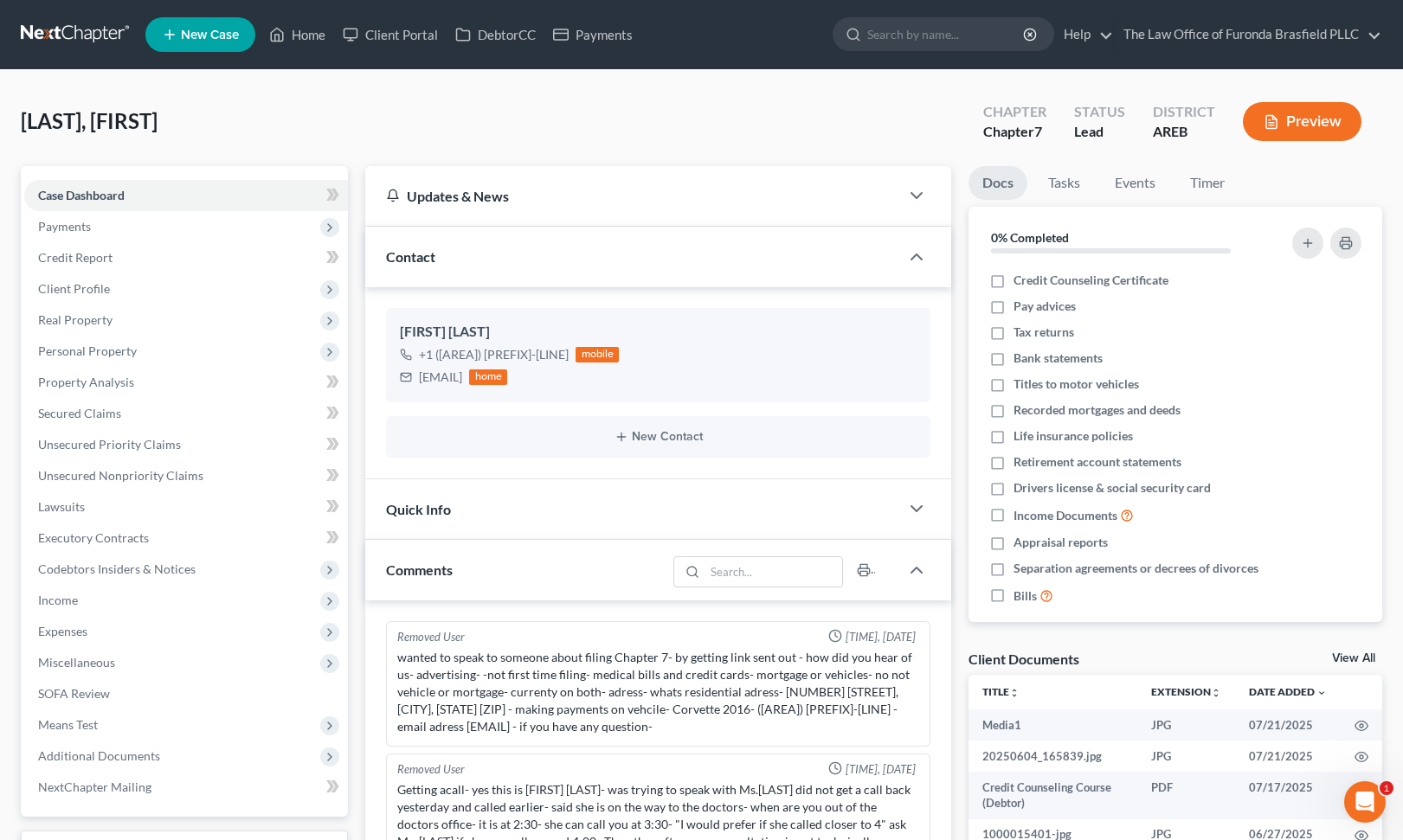 scroll, scrollTop: 565, scrollLeft: 0, axis: vertical 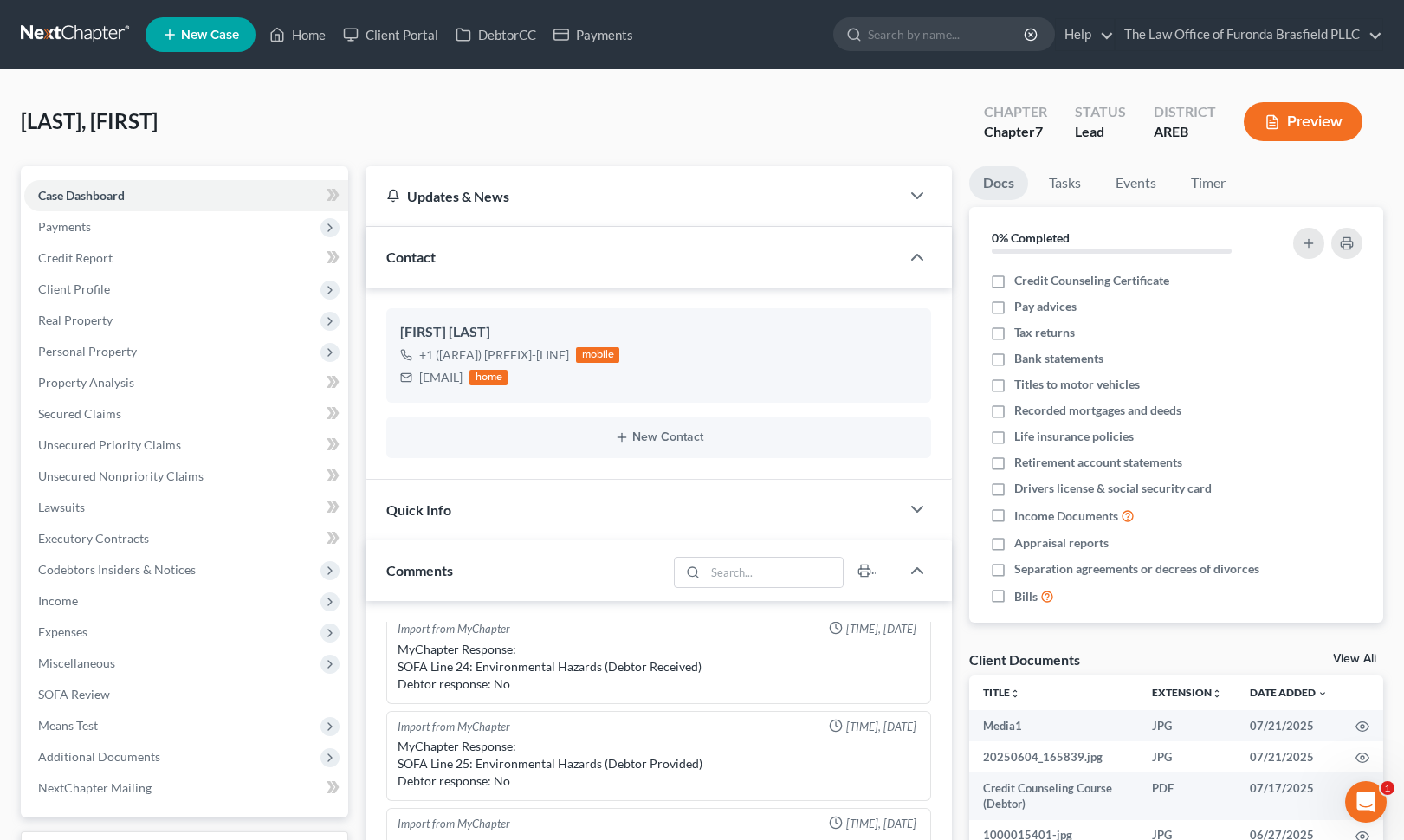 drag, startPoint x: 1008, startPoint y: 5, endPoint x: 726, endPoint y: -5, distance: 282.1772 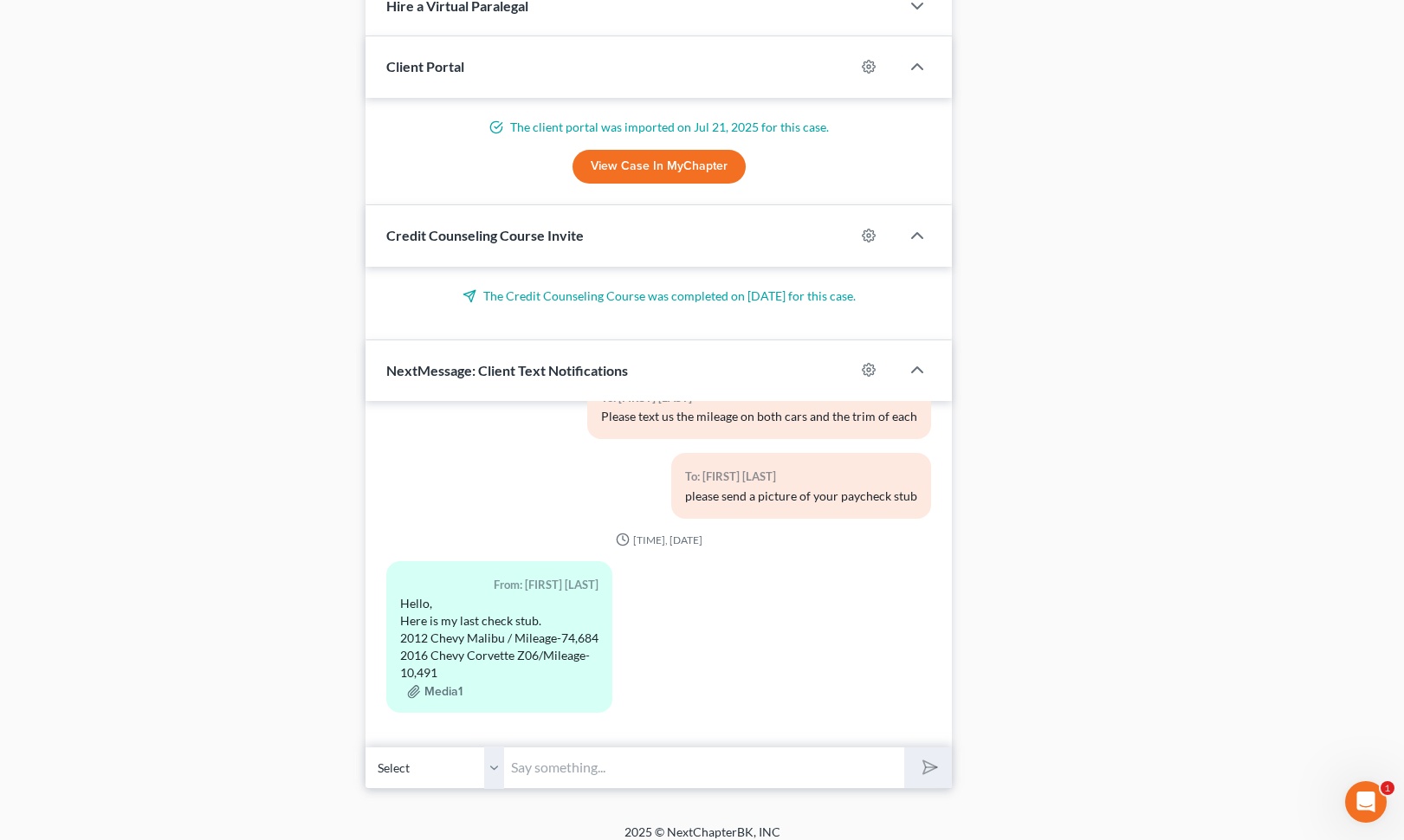 scroll, scrollTop: 1088, scrollLeft: 0, axis: vertical 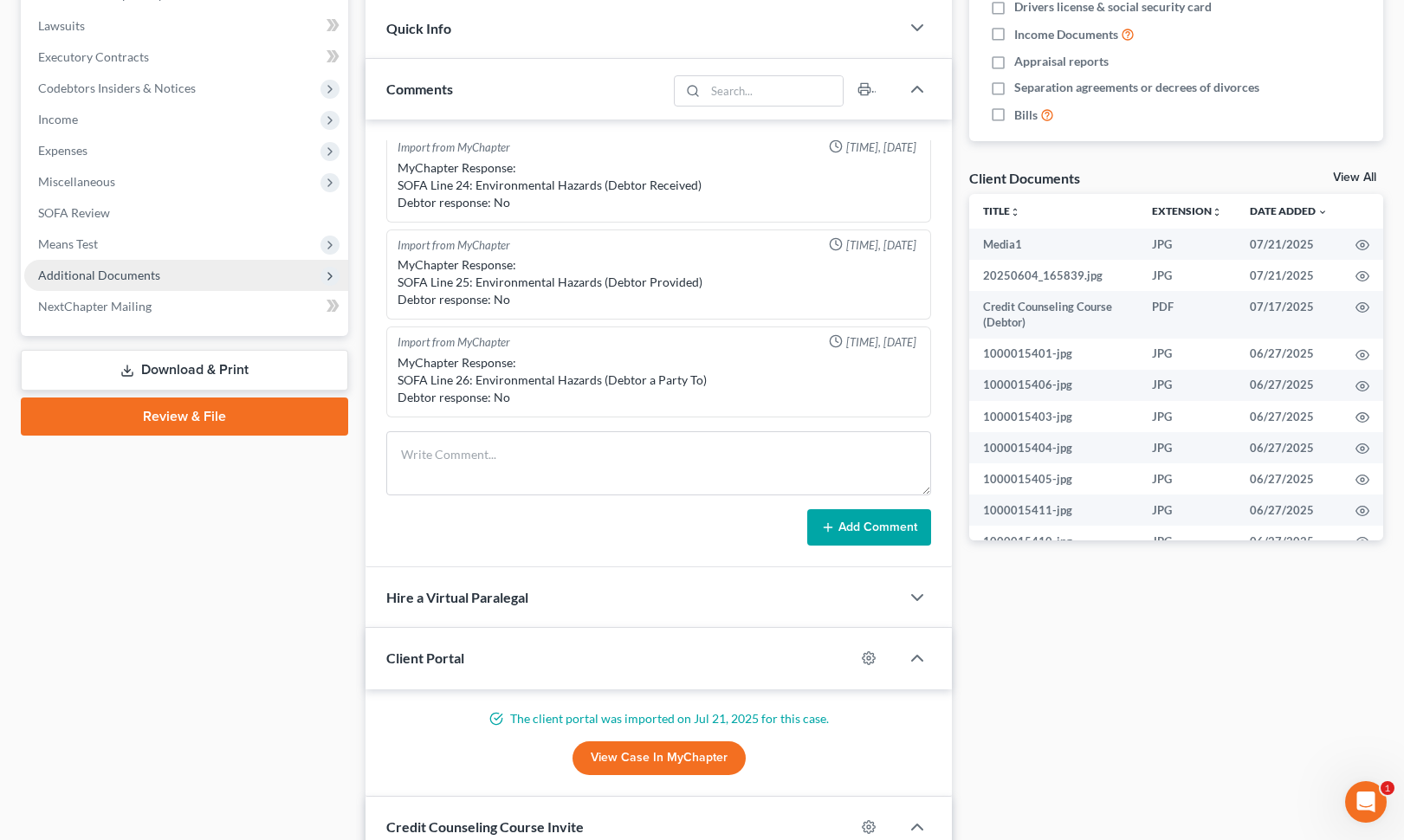 click on "Additional Documents" at bounding box center [99, 275] 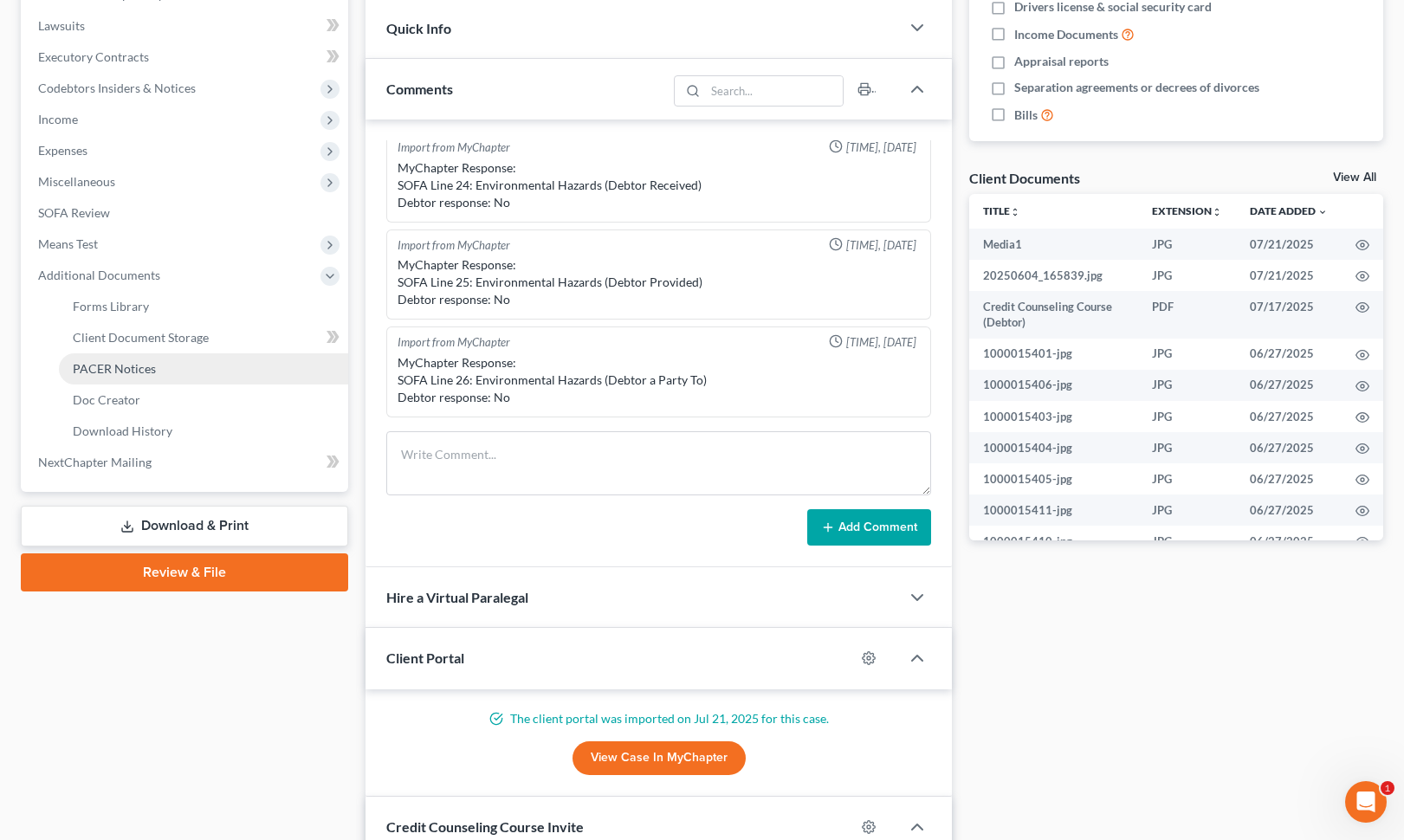click on "PACER Notices" at bounding box center [114, 368] 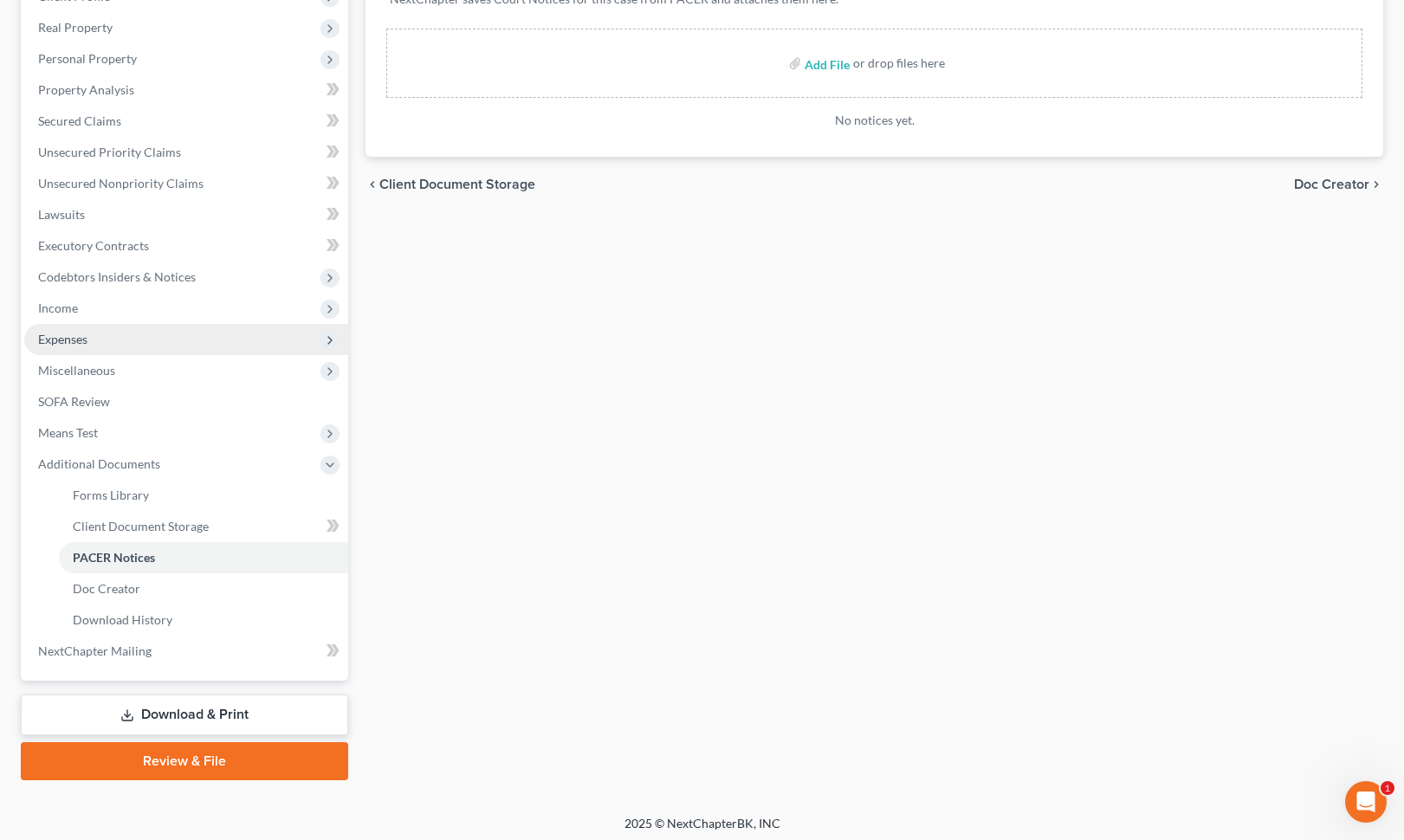 scroll, scrollTop: 299, scrollLeft: 0, axis: vertical 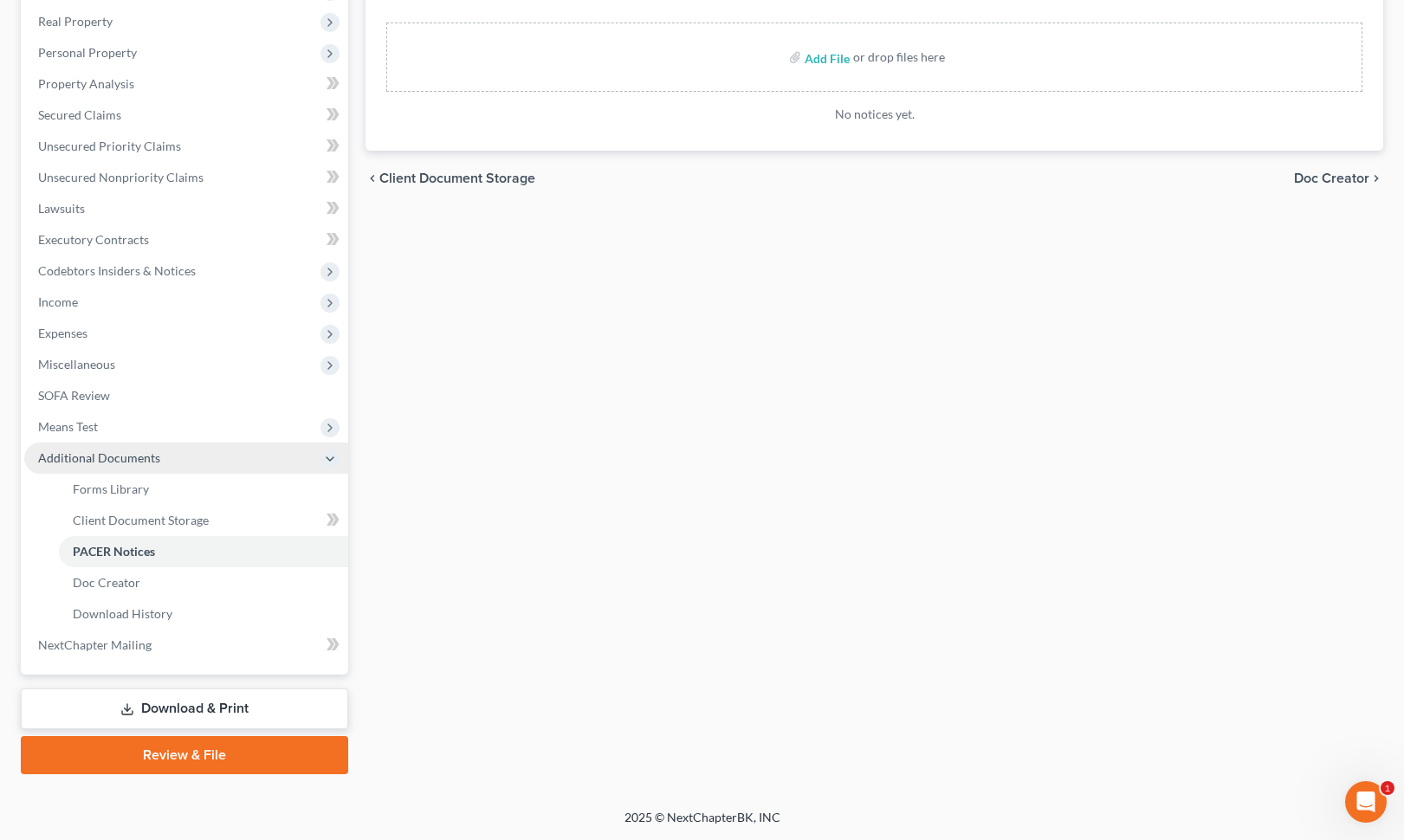 click on "Additional Documents" at bounding box center (99, 457) 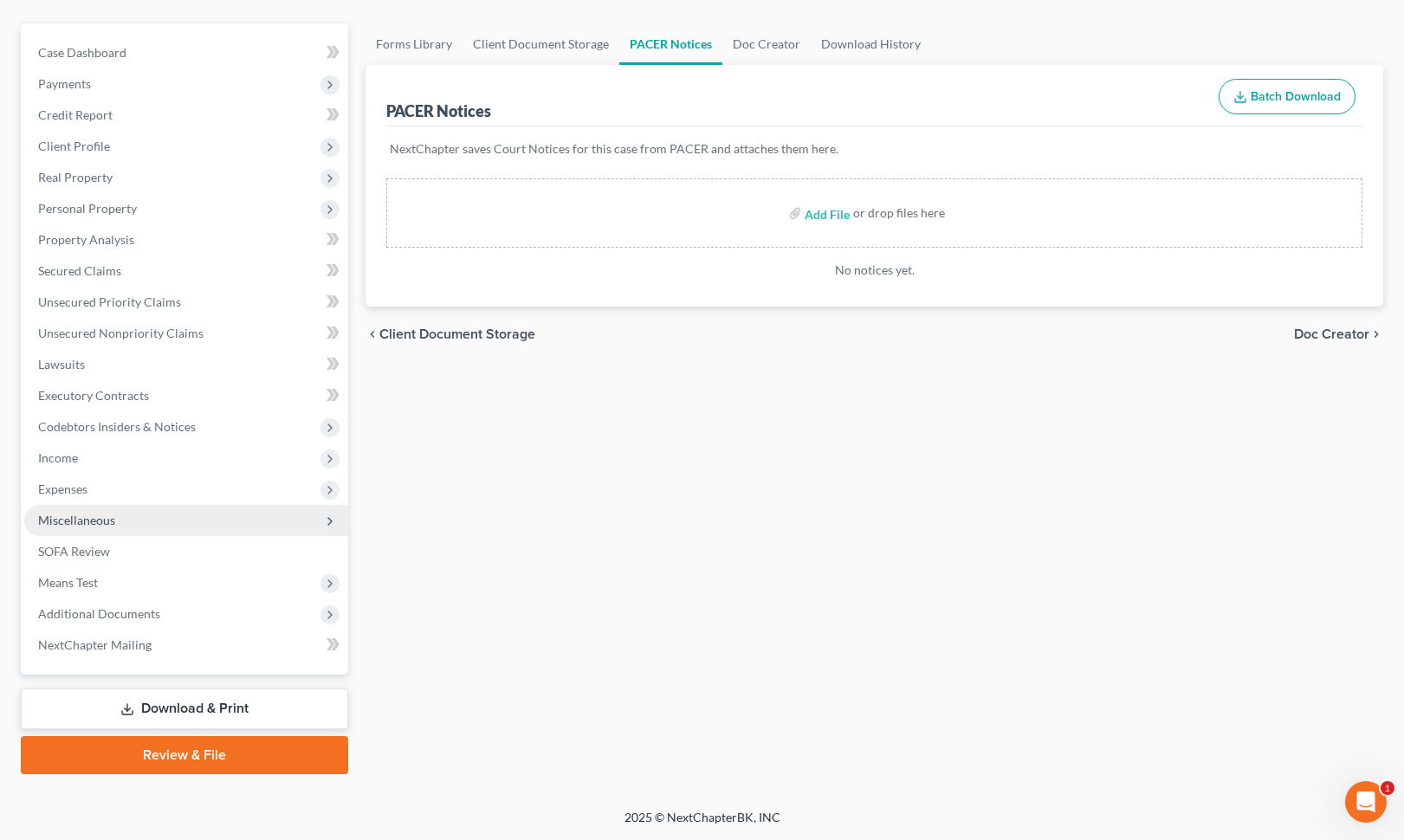 scroll, scrollTop: 143, scrollLeft: 0, axis: vertical 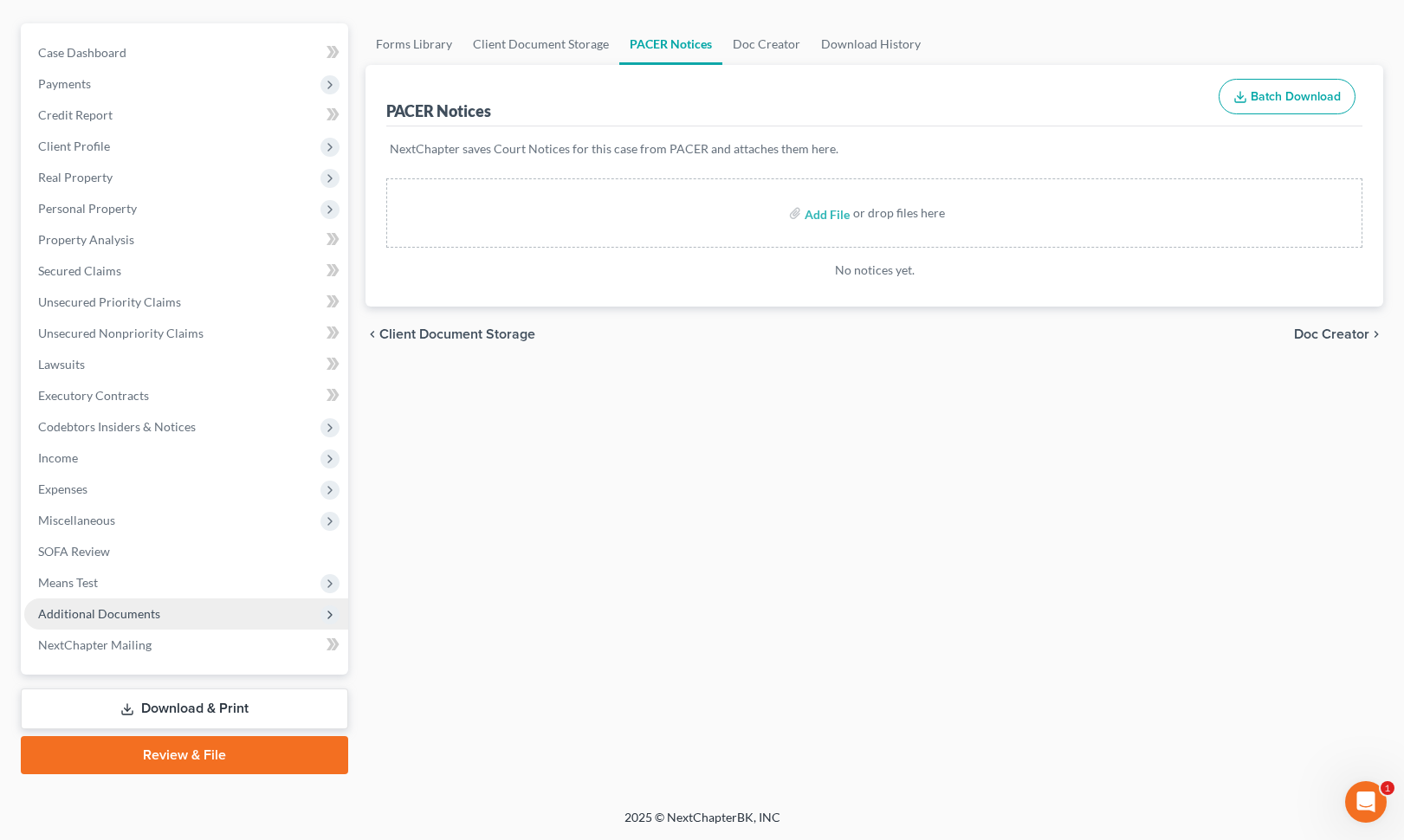 click on "Additional Documents" at bounding box center [99, 613] 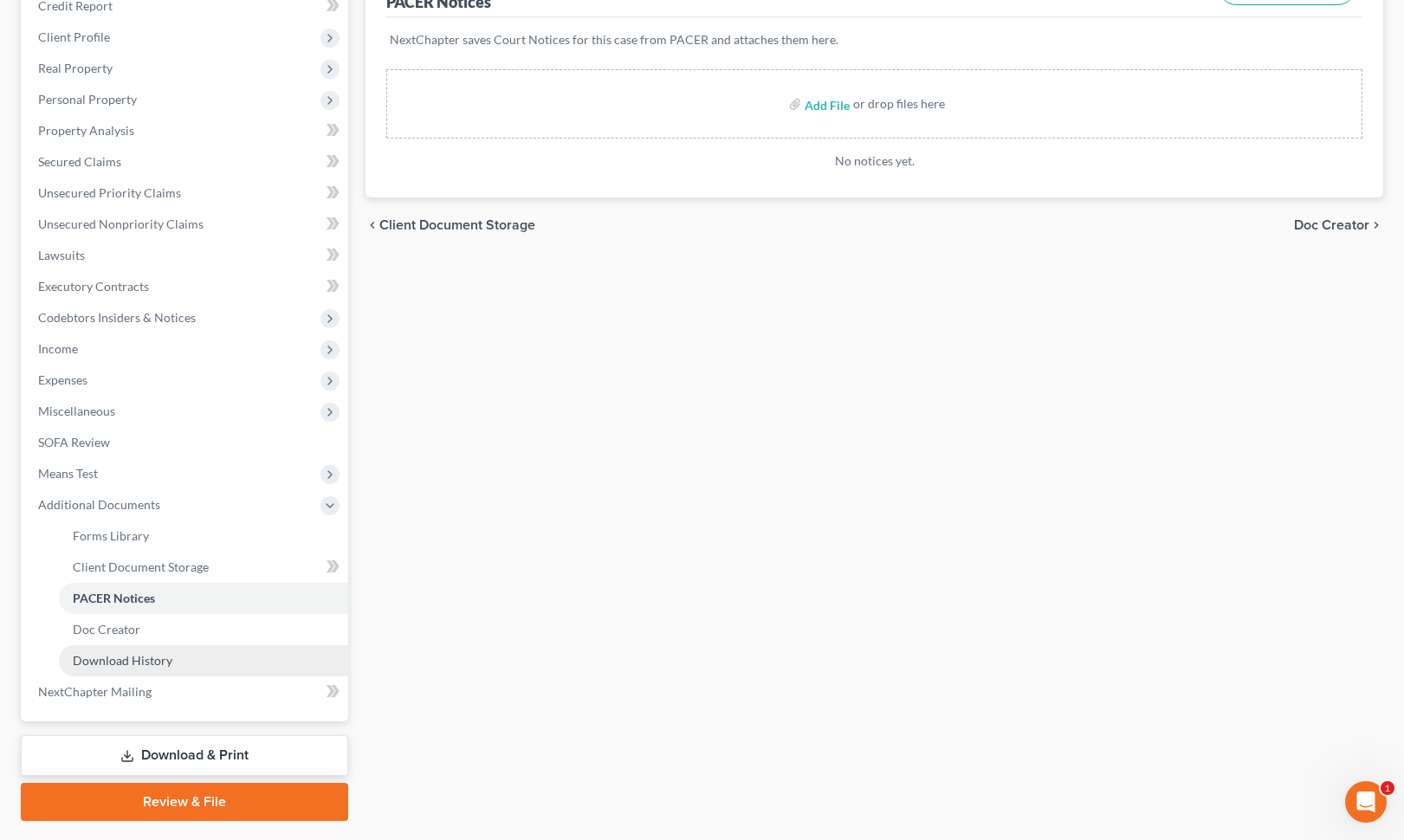 scroll, scrollTop: 299, scrollLeft: 0, axis: vertical 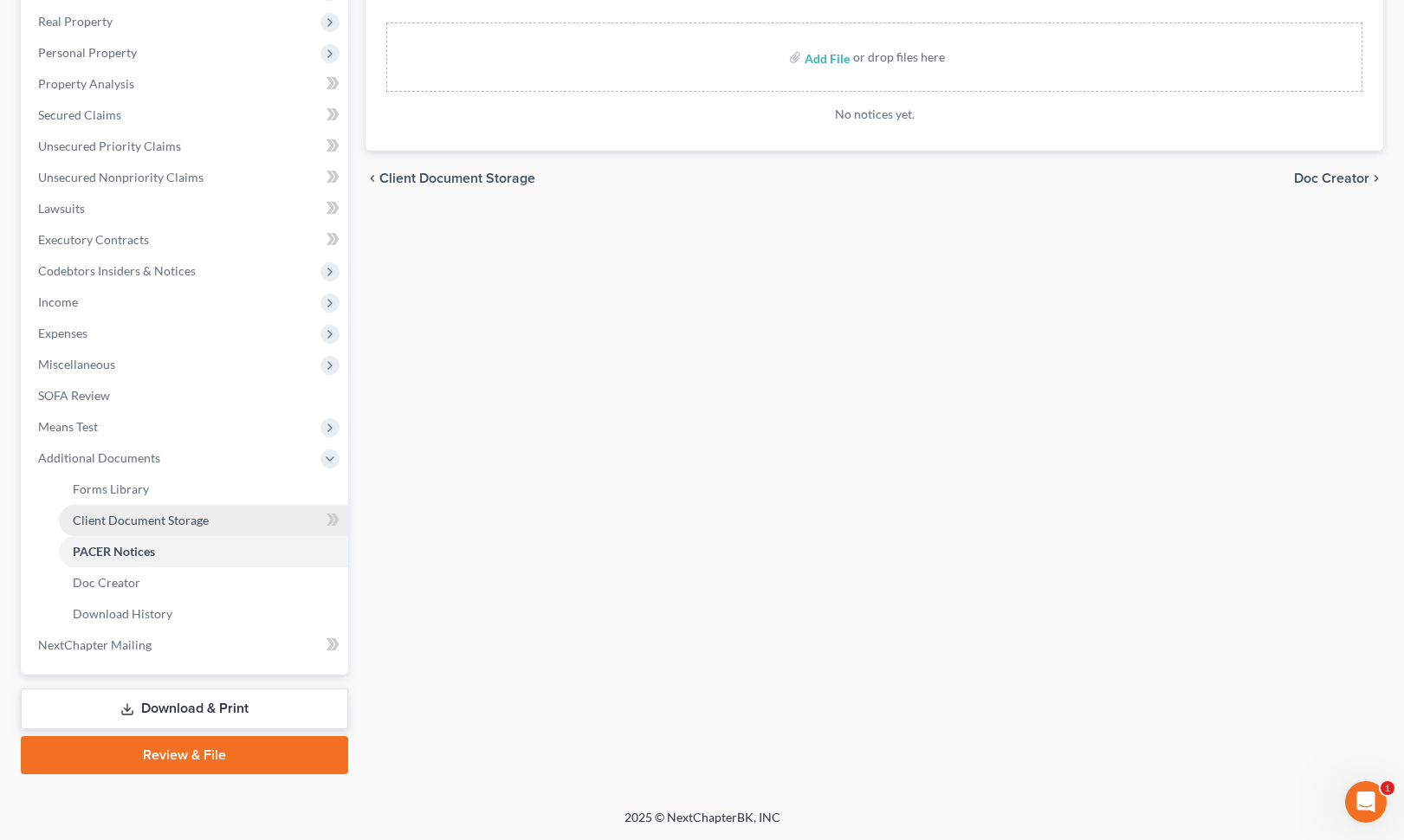 click on "Client Document Storage" at bounding box center [140, 520] 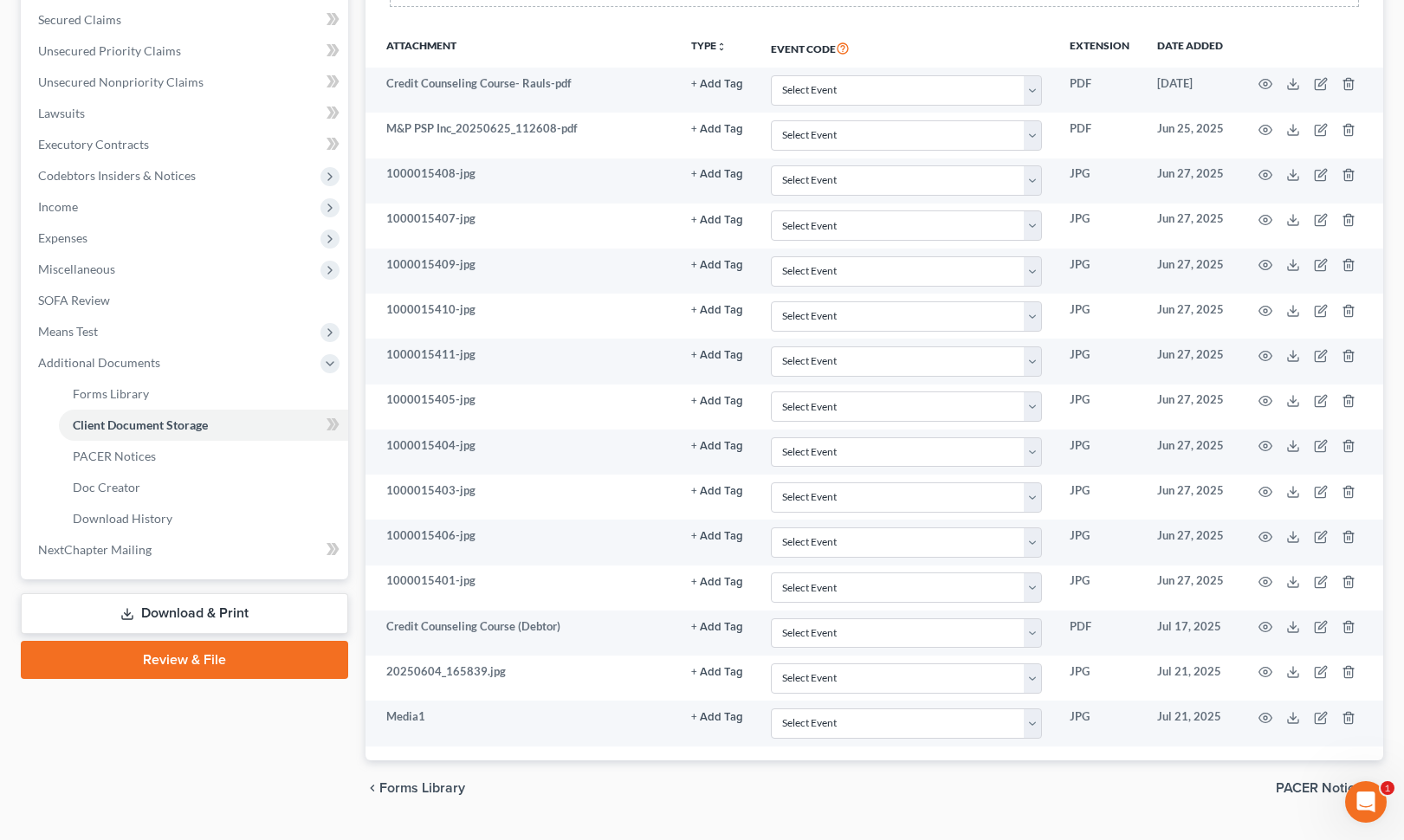 scroll, scrollTop: 436, scrollLeft: 0, axis: vertical 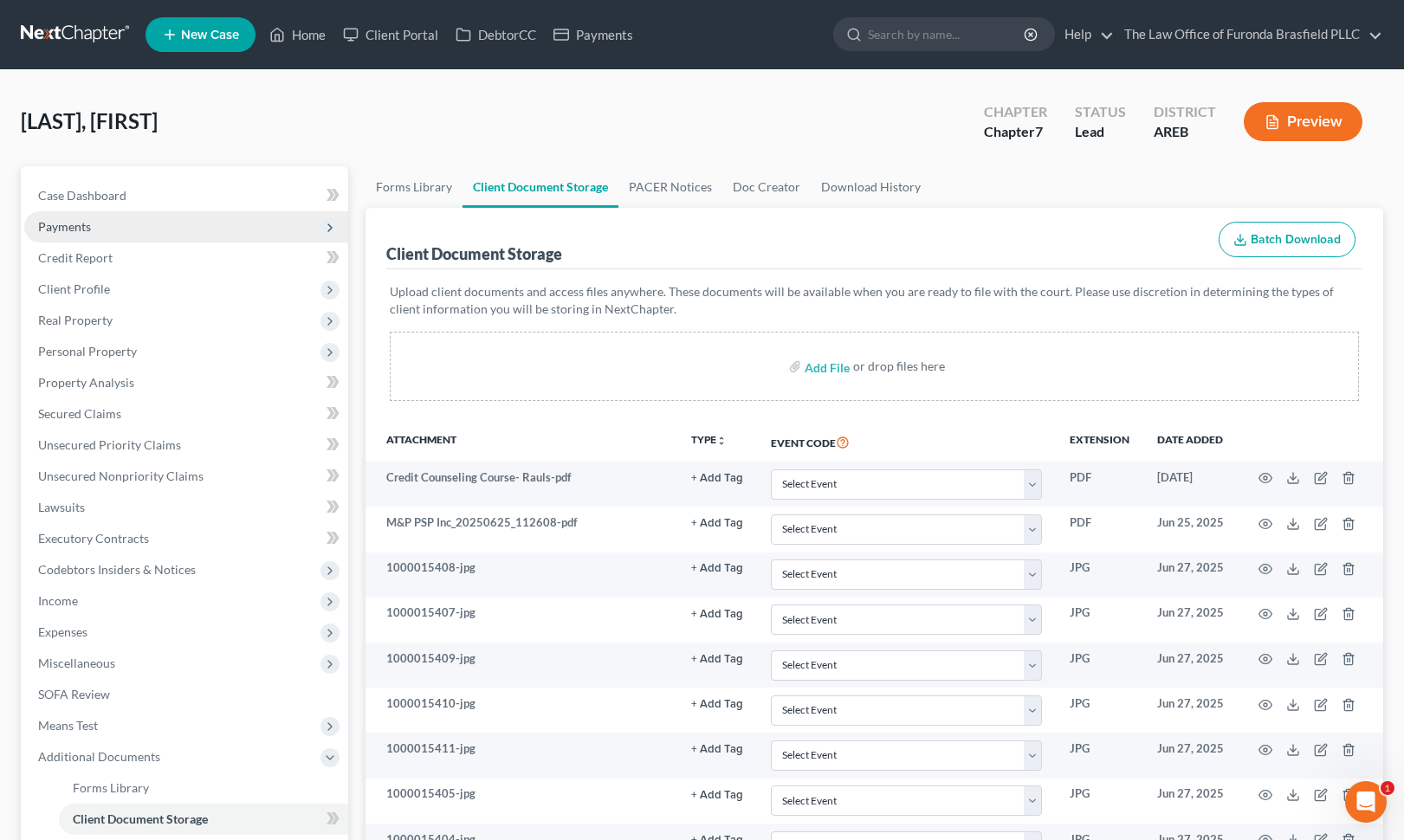 click on "Payments" at bounding box center (186, 227) 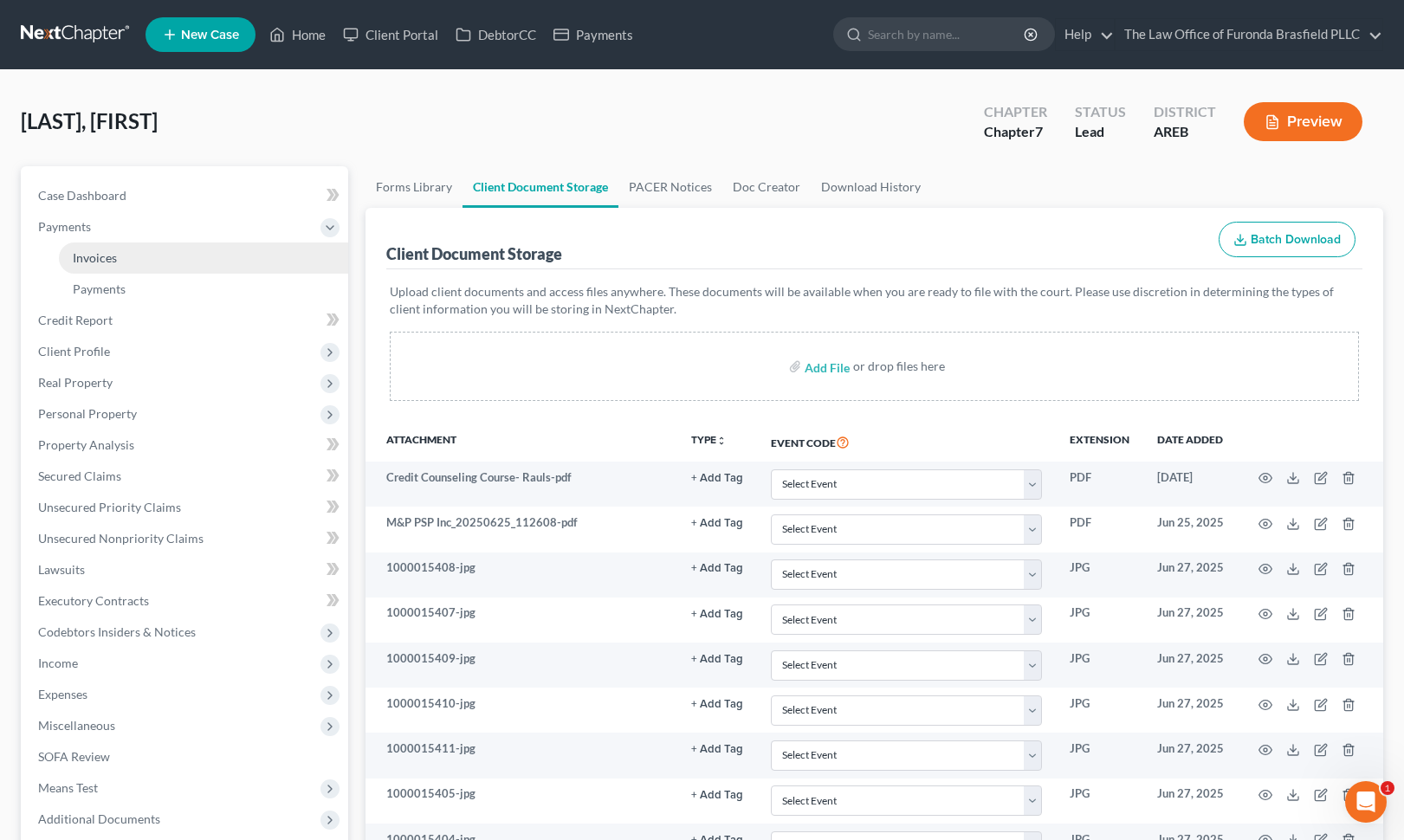 click on "Invoices" at bounding box center (94, 257) 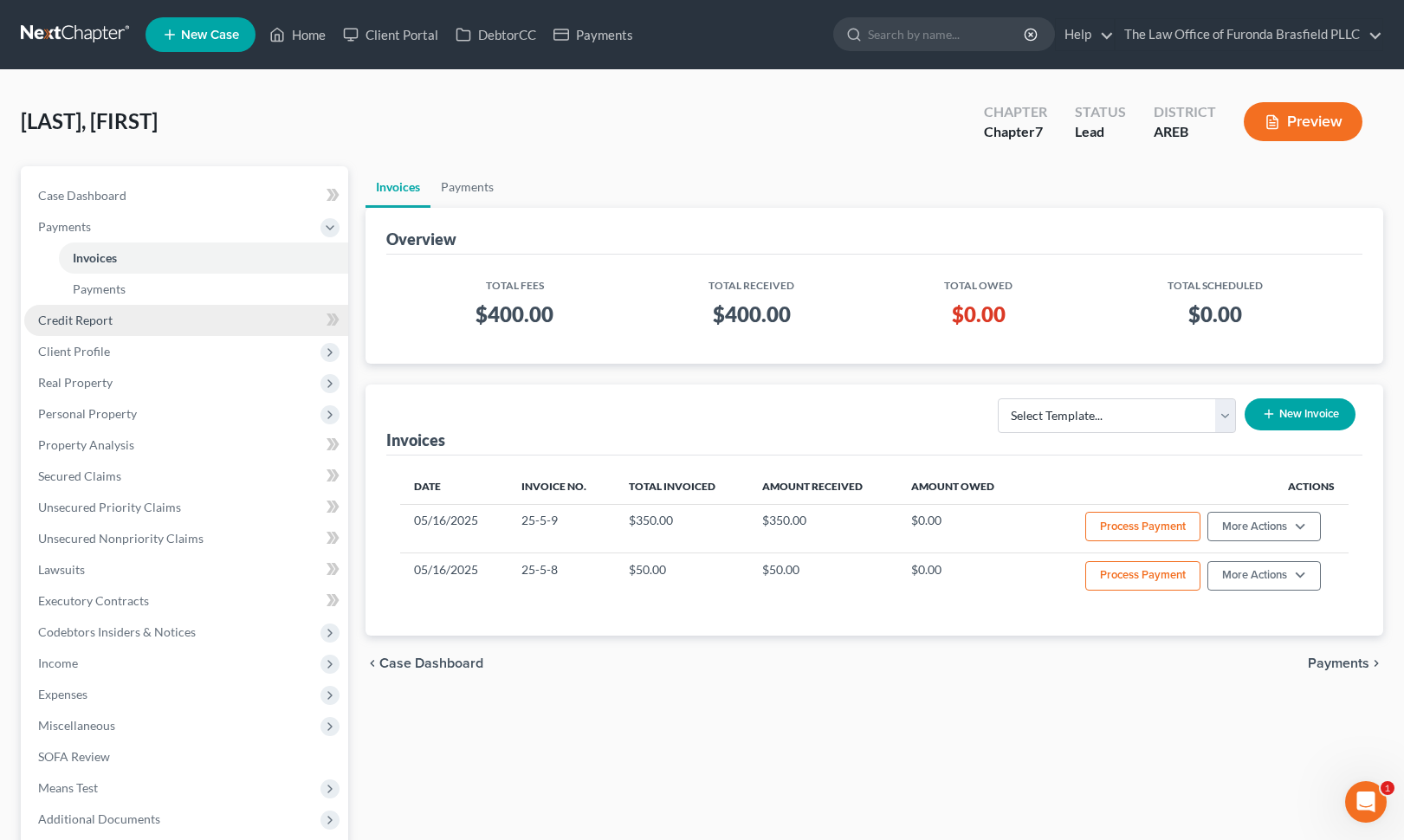 click on "Credit Report" at bounding box center (186, 320) 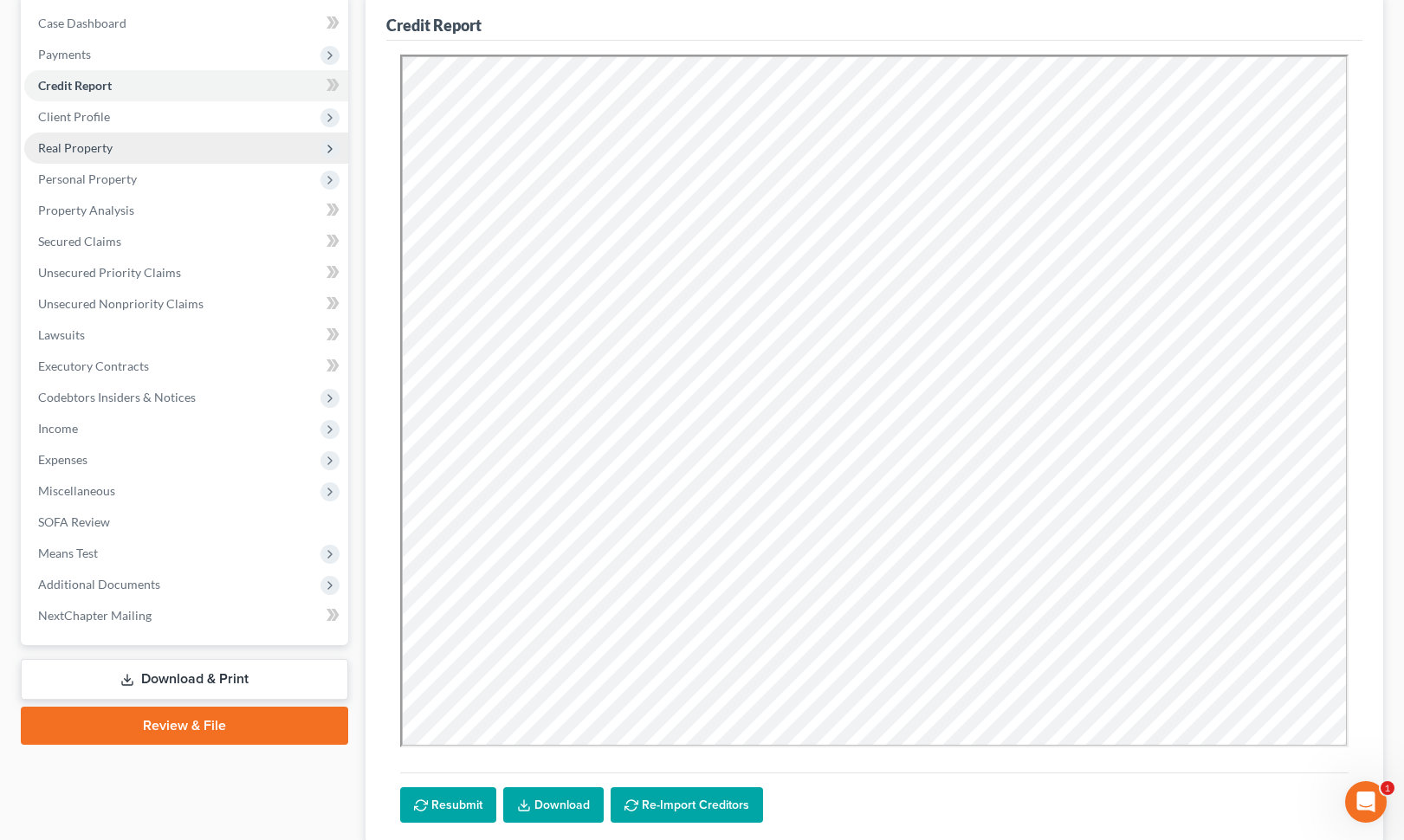 scroll, scrollTop: 173, scrollLeft: 0, axis: vertical 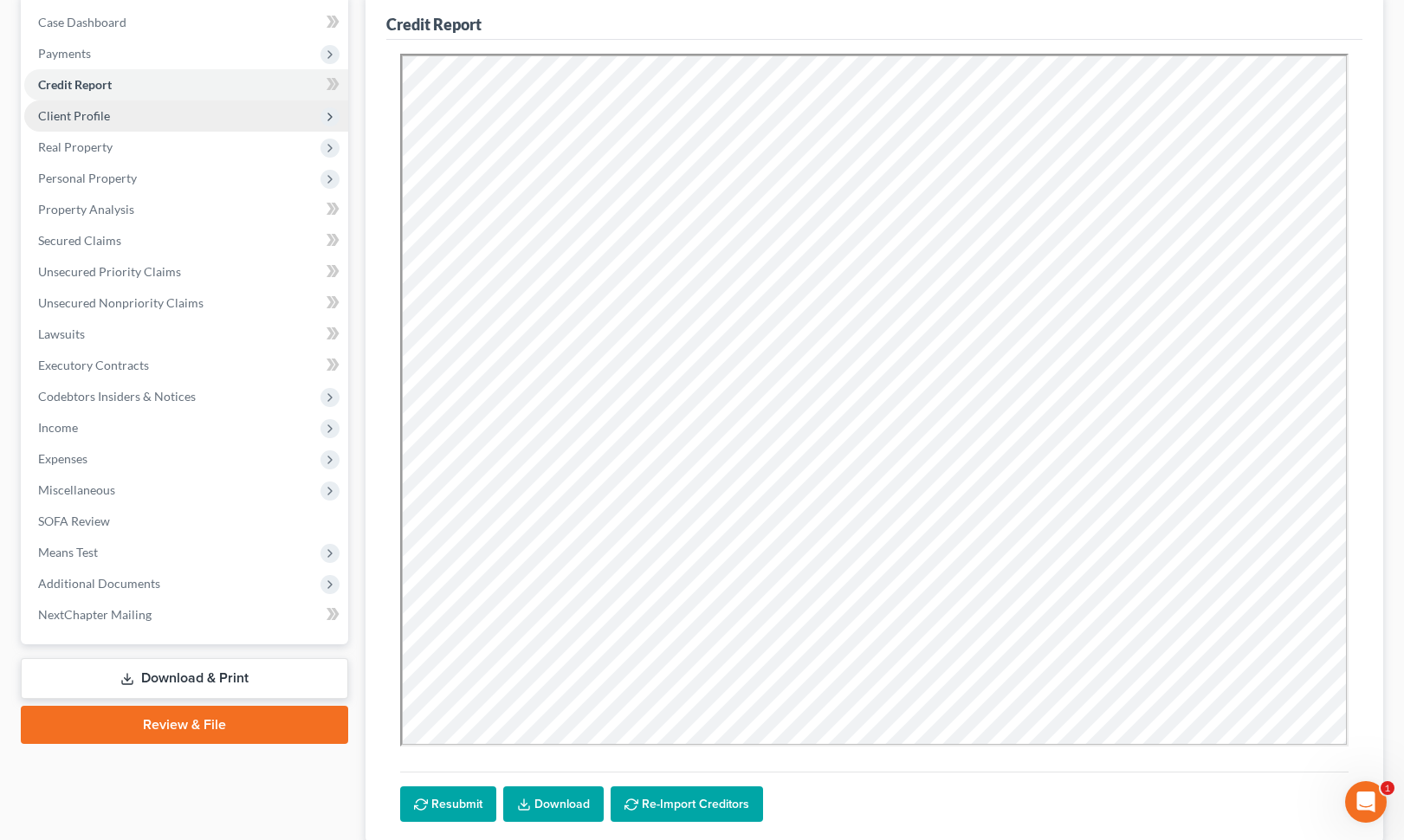click on "Client Profile" at bounding box center (74, 115) 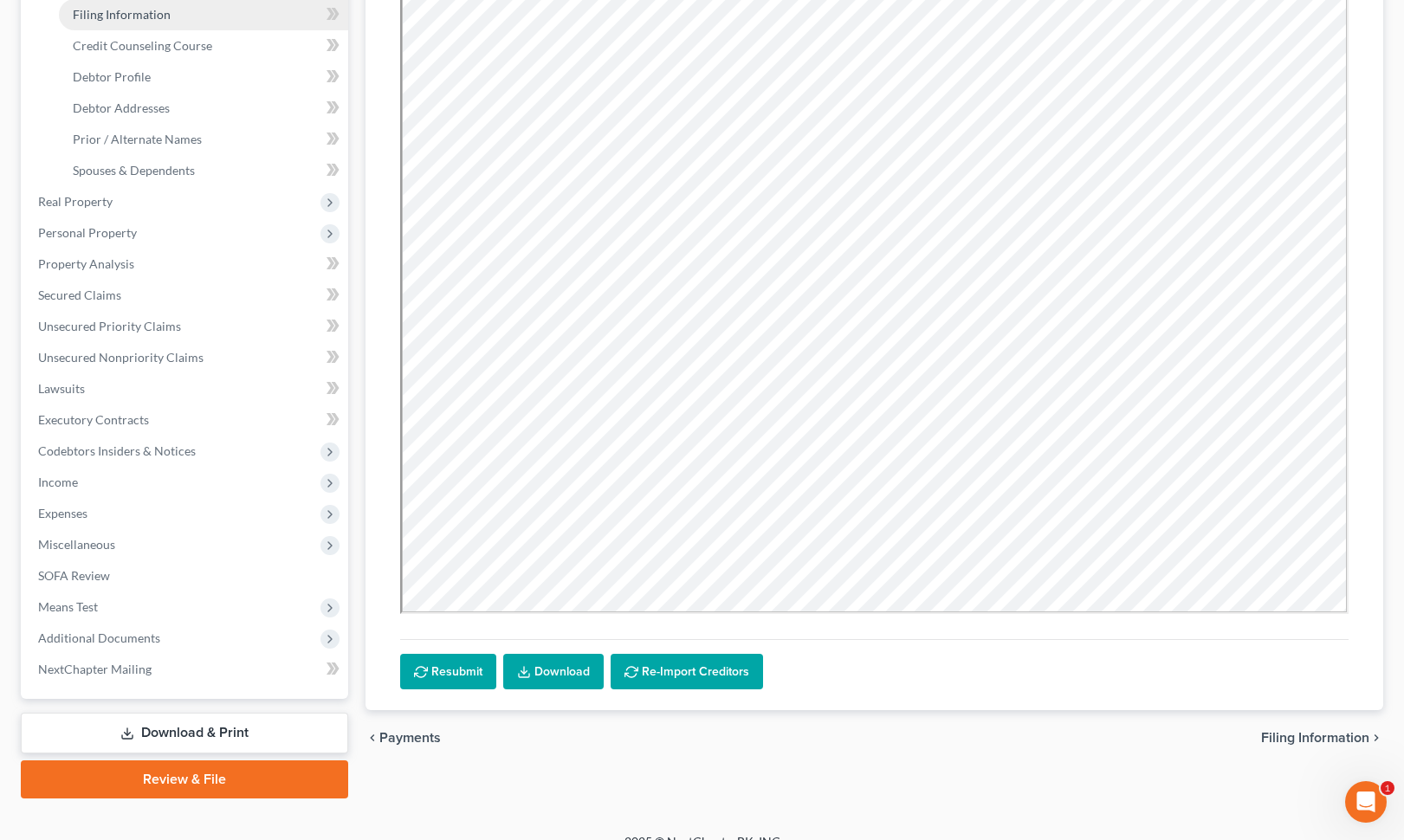 scroll, scrollTop: 330, scrollLeft: 0, axis: vertical 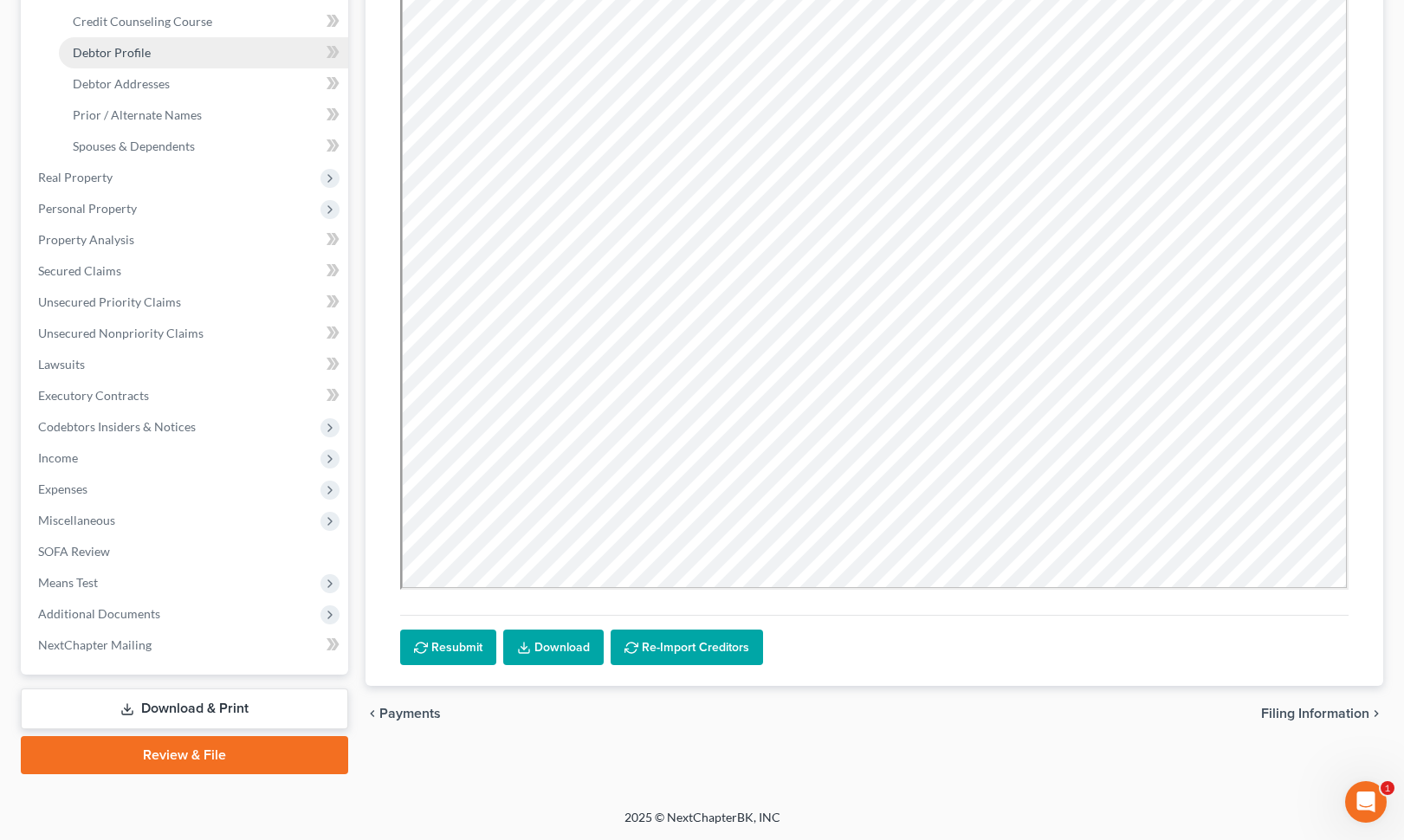 click on "Debtor Profile" at bounding box center (112, 52) 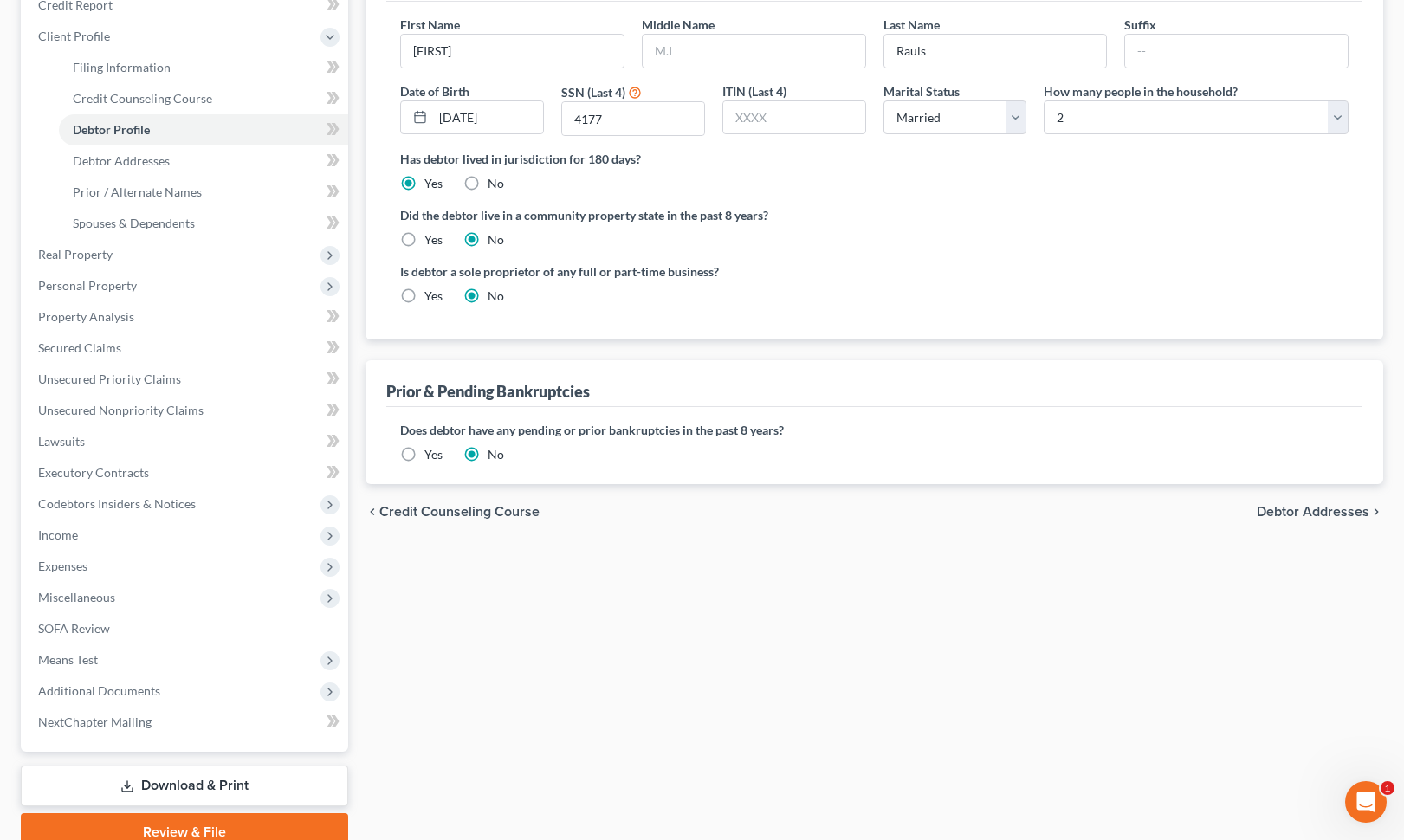 scroll, scrollTop: 260, scrollLeft: 0, axis: vertical 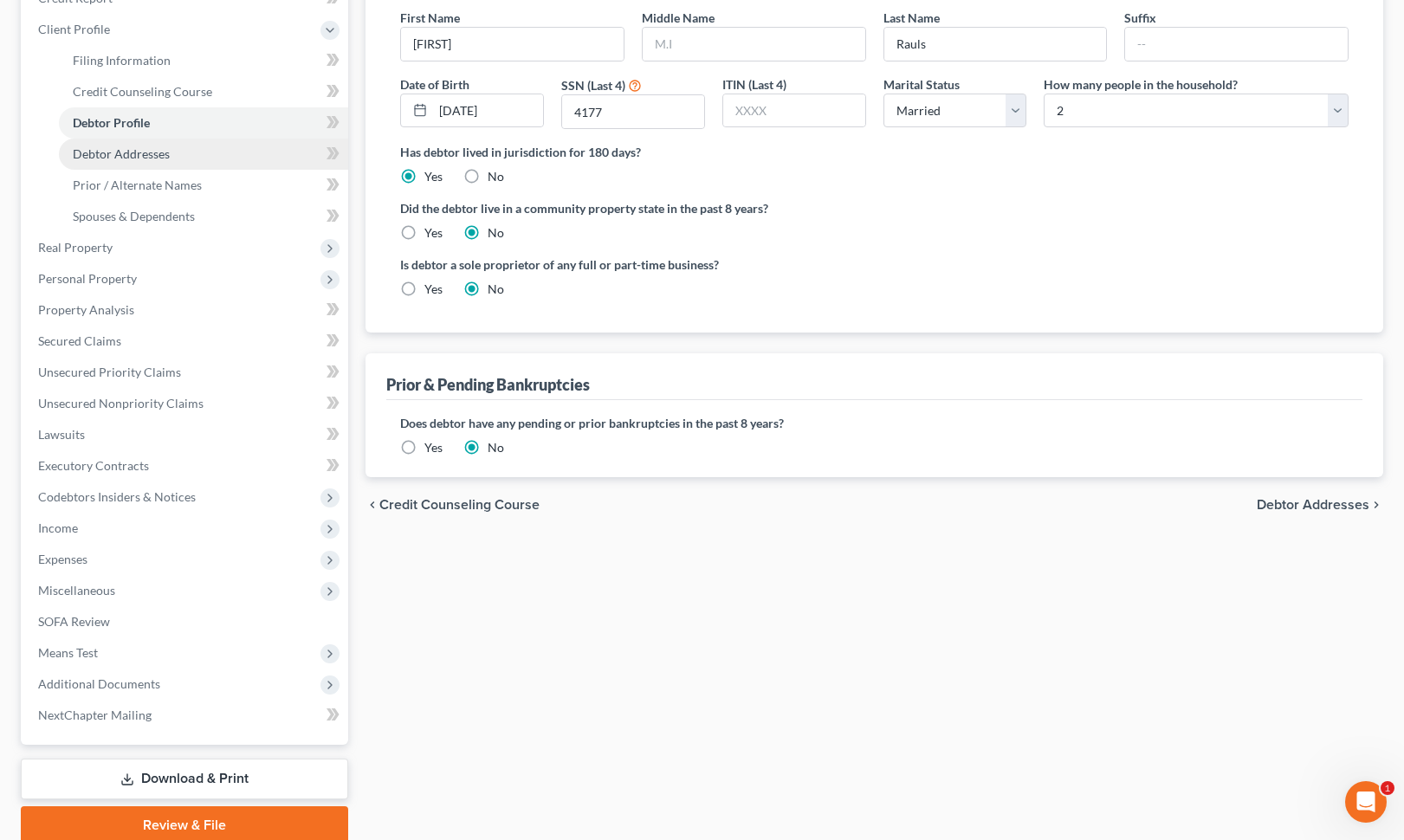 click on "Debtor Addresses" at bounding box center (121, 153) 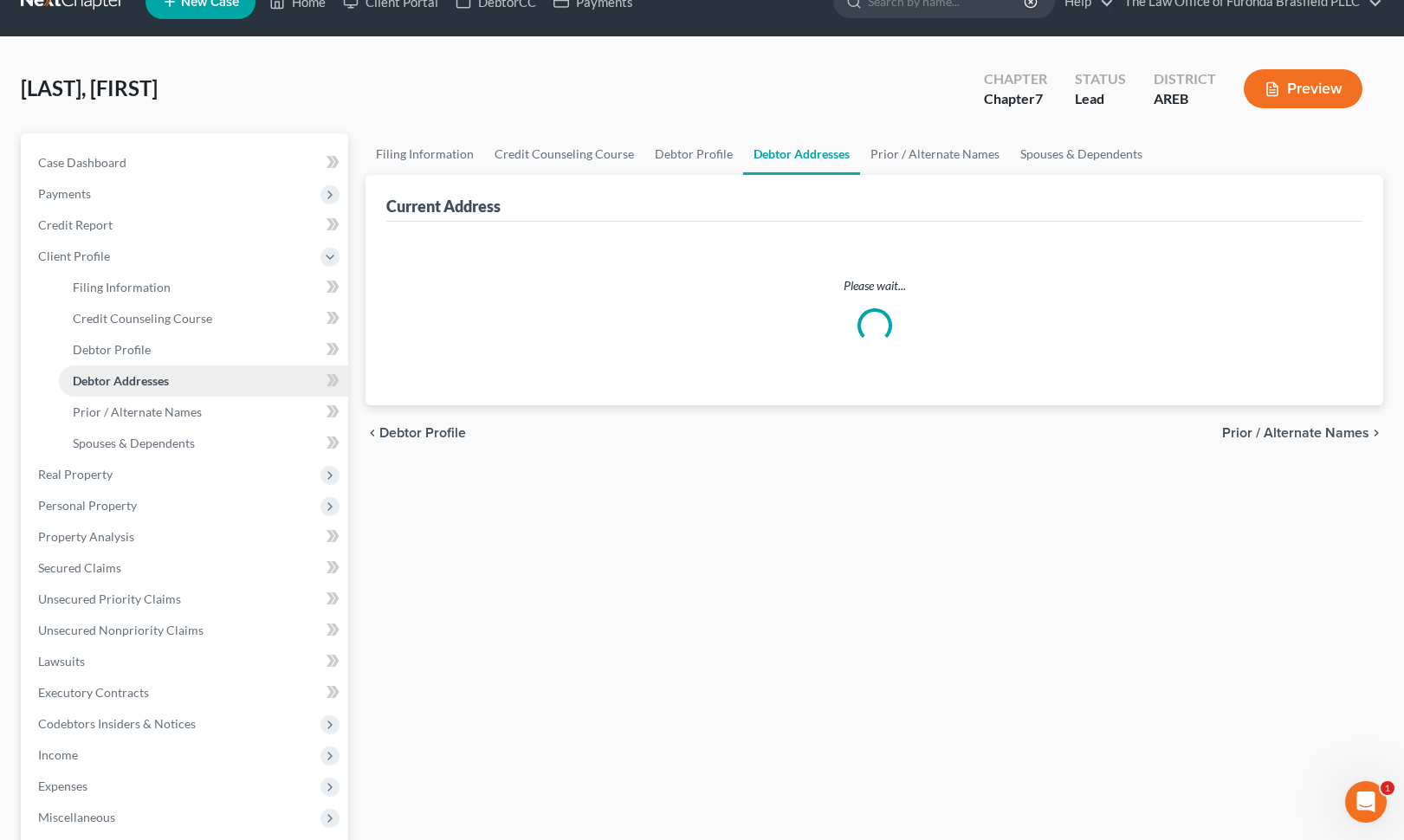 scroll, scrollTop: 0, scrollLeft: 0, axis: both 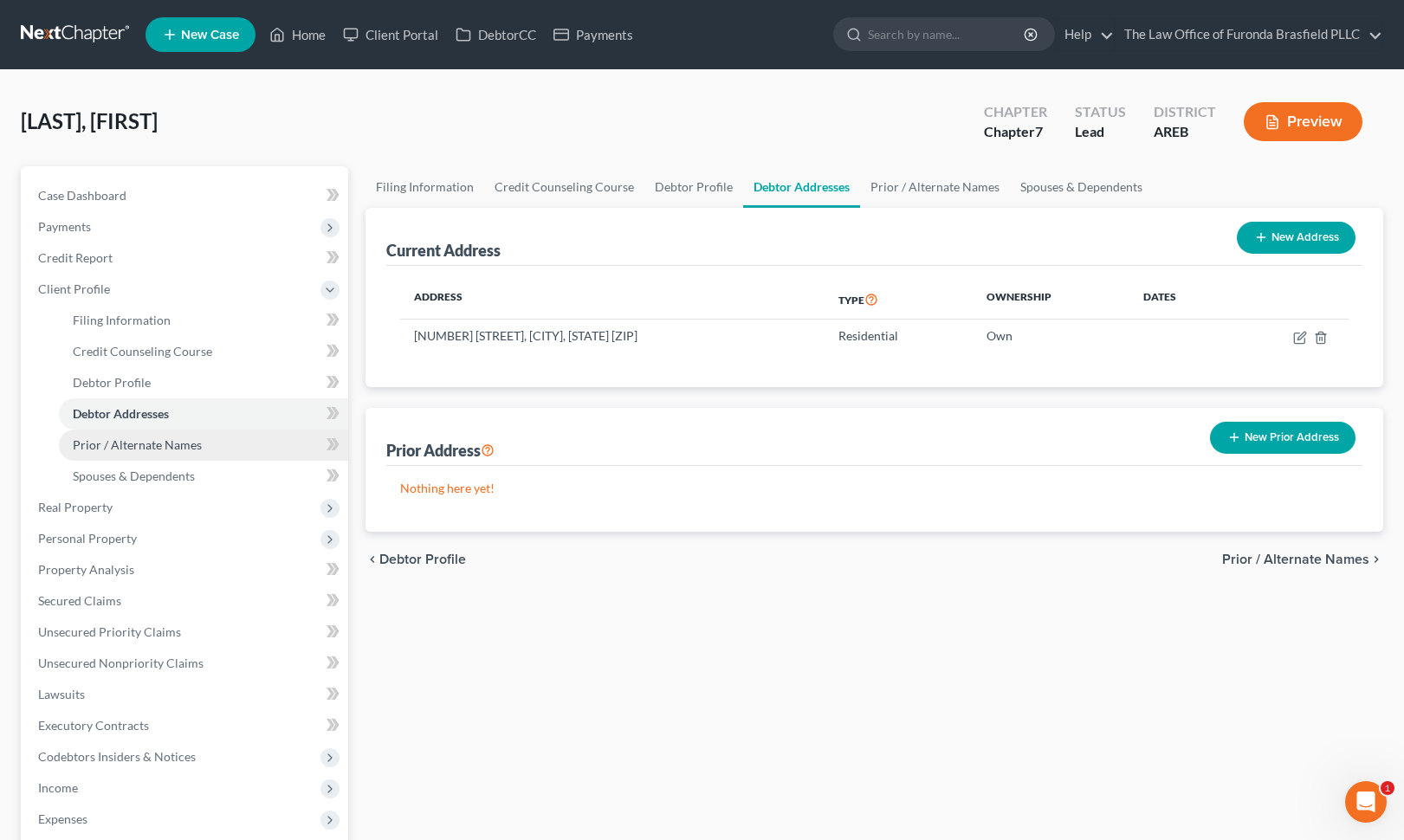 click on "Prior / Alternate Names" at bounding box center [137, 444] 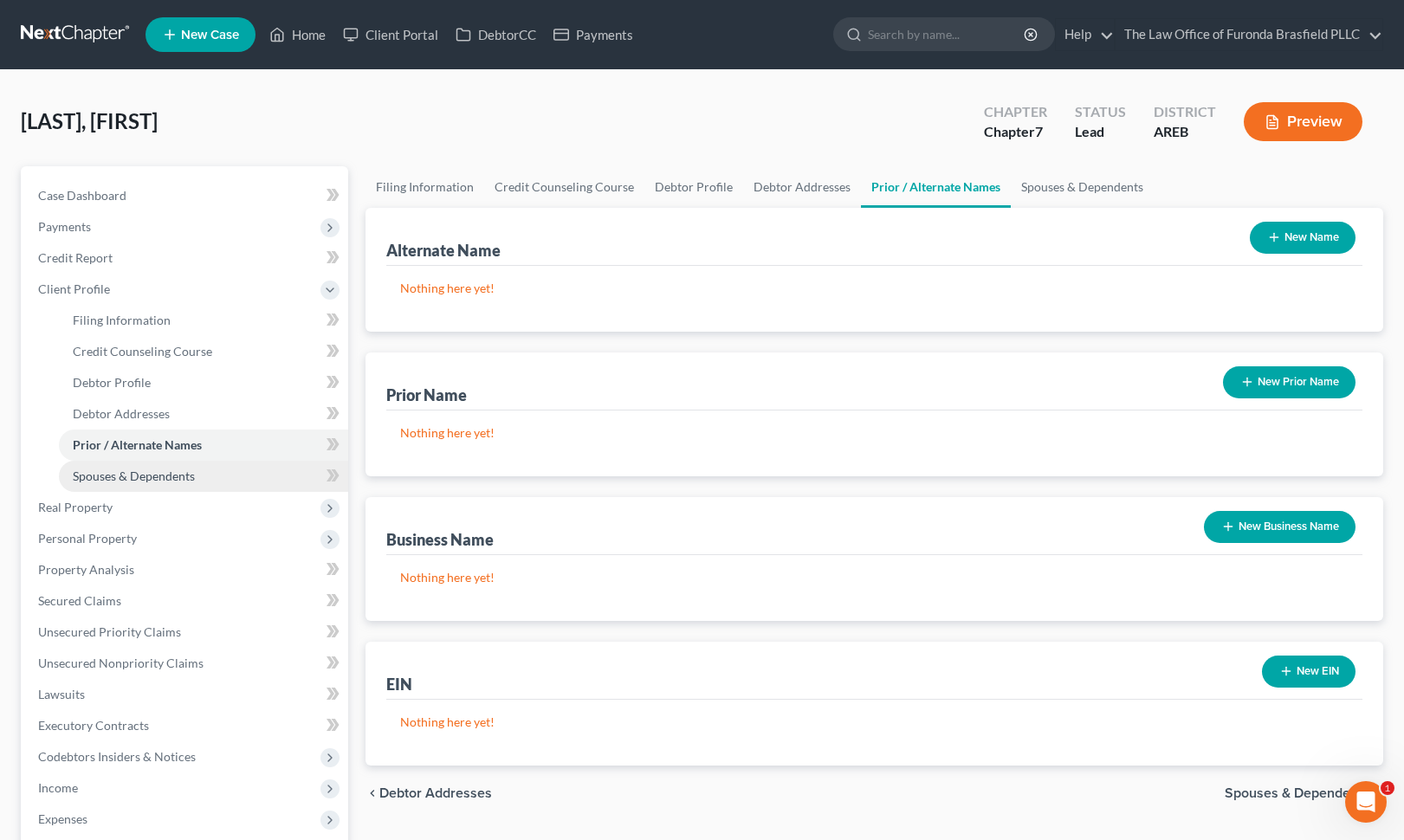 click on "Spouses & Dependents" at bounding box center [133, 475] 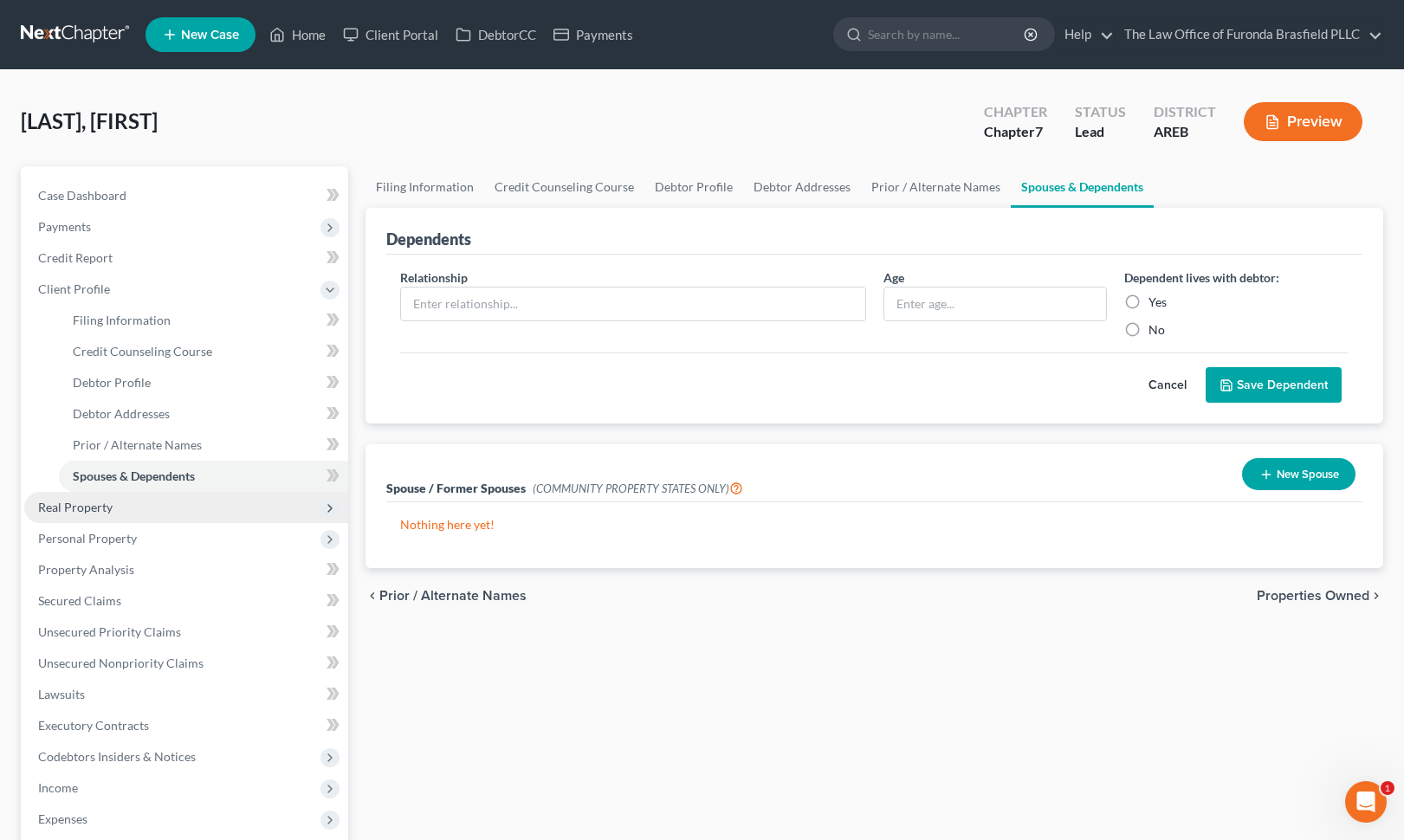 click on "Real Property" at bounding box center (75, 507) 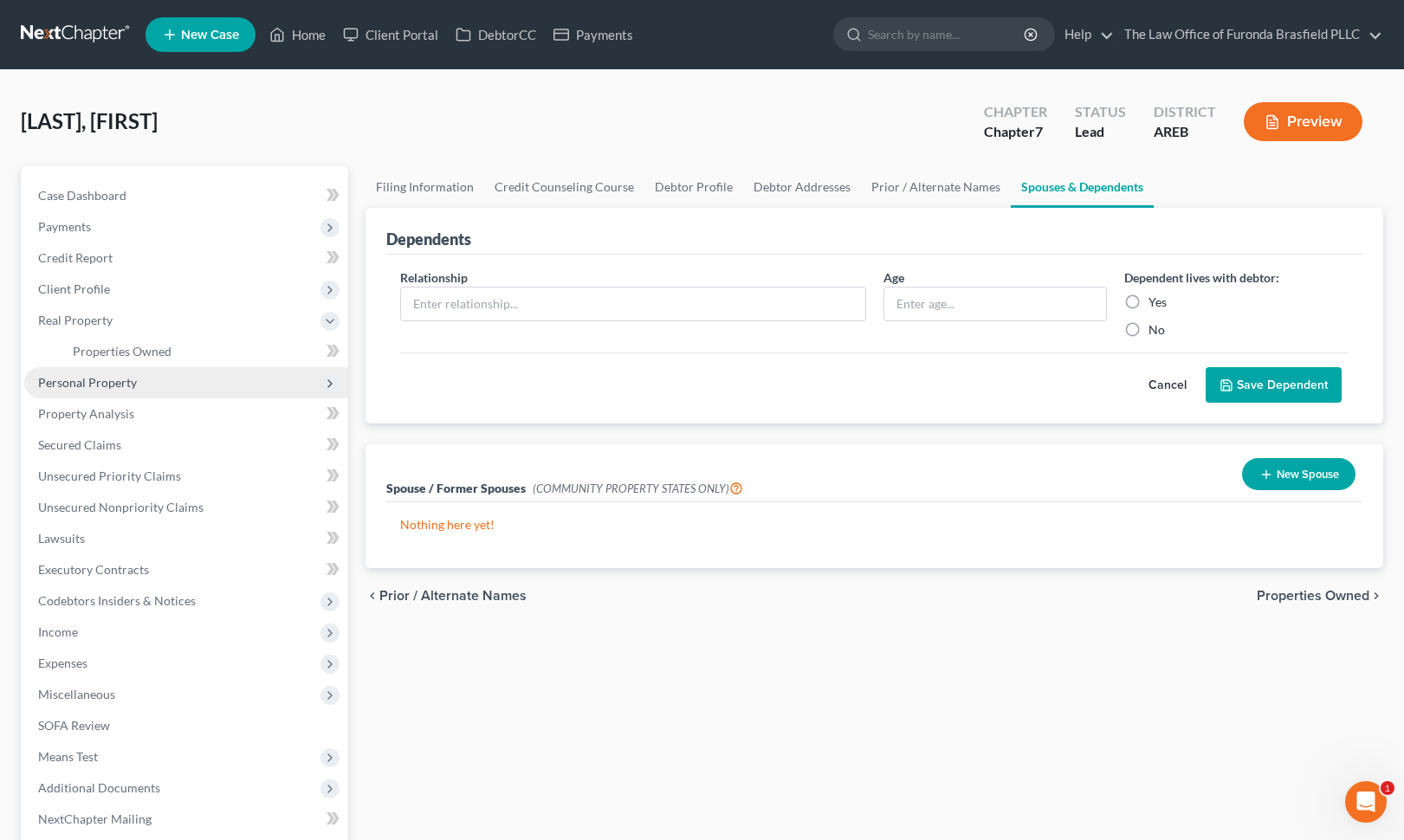 click on "Personal Property" at bounding box center [87, 382] 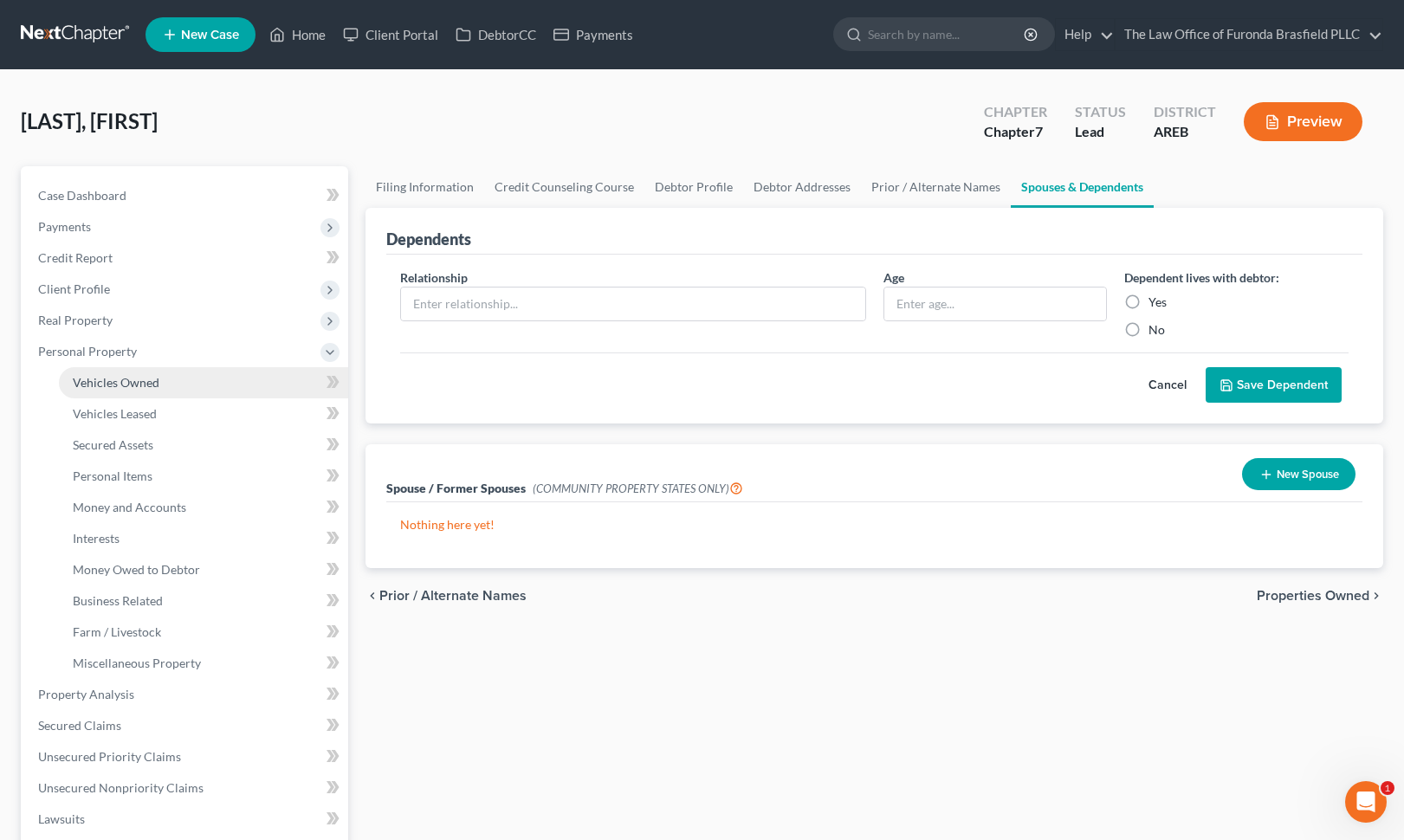 click on "Vehicles Owned" at bounding box center (116, 382) 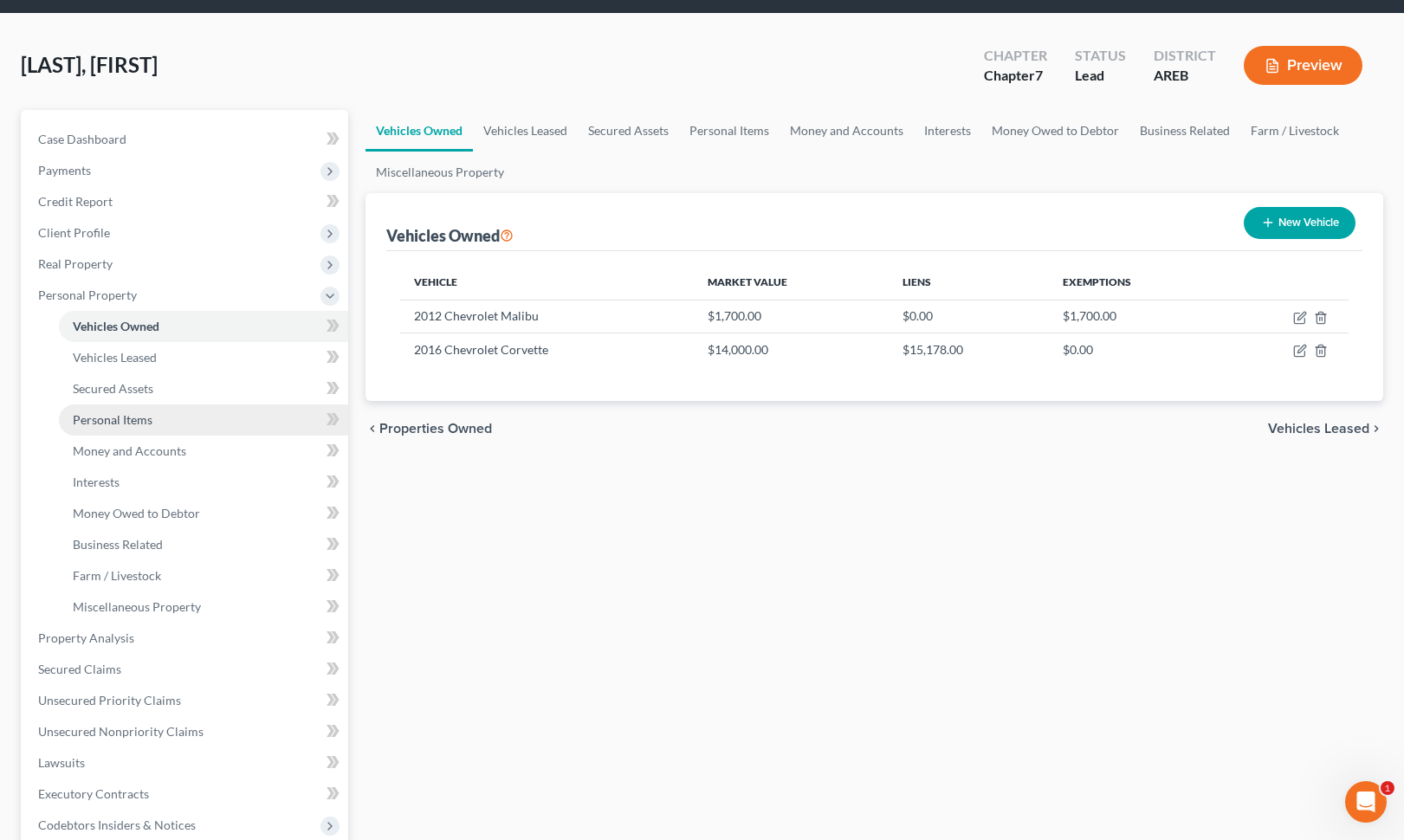 scroll, scrollTop: 87, scrollLeft: 0, axis: vertical 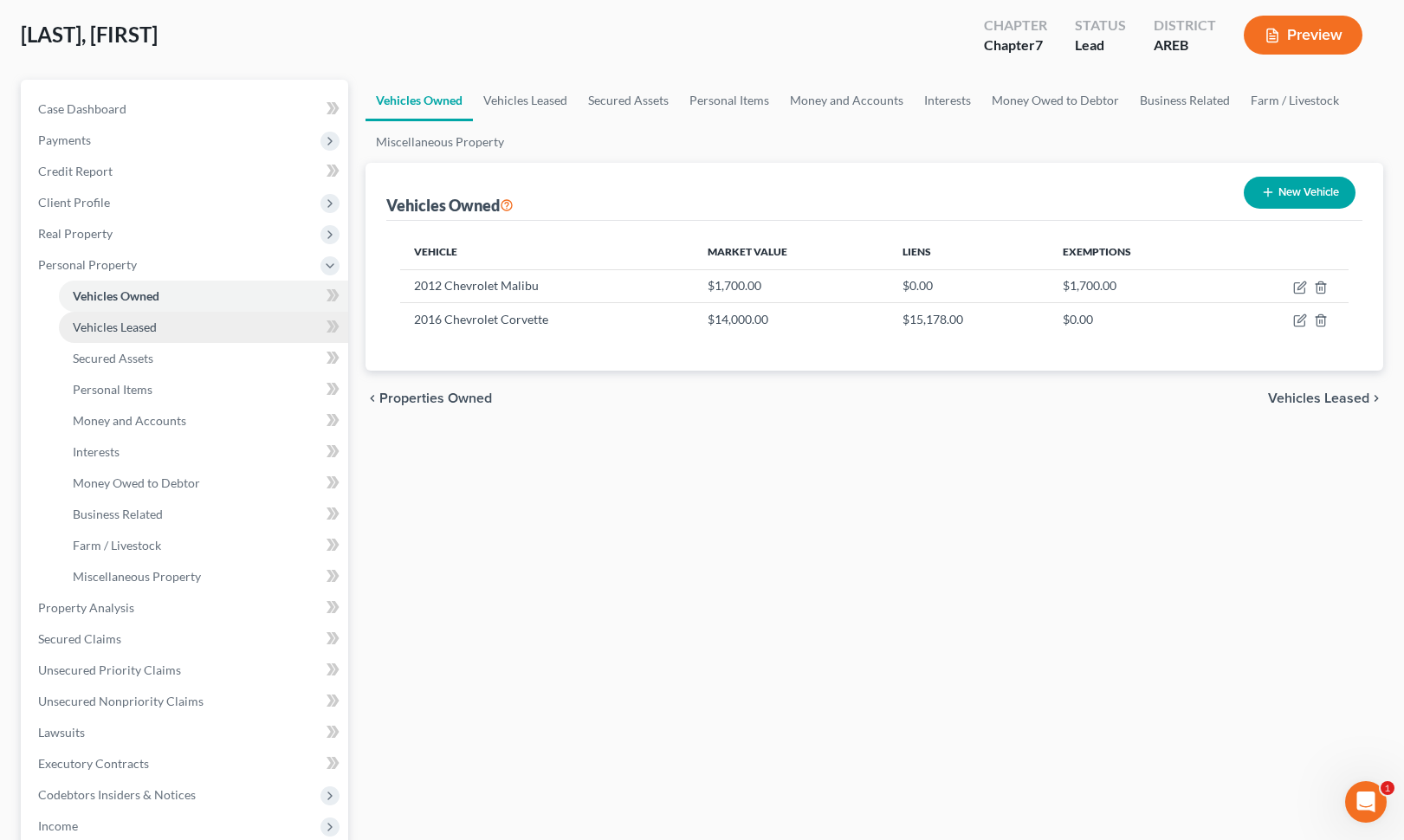 click on "Vehicles Leased" at bounding box center (204, 327) 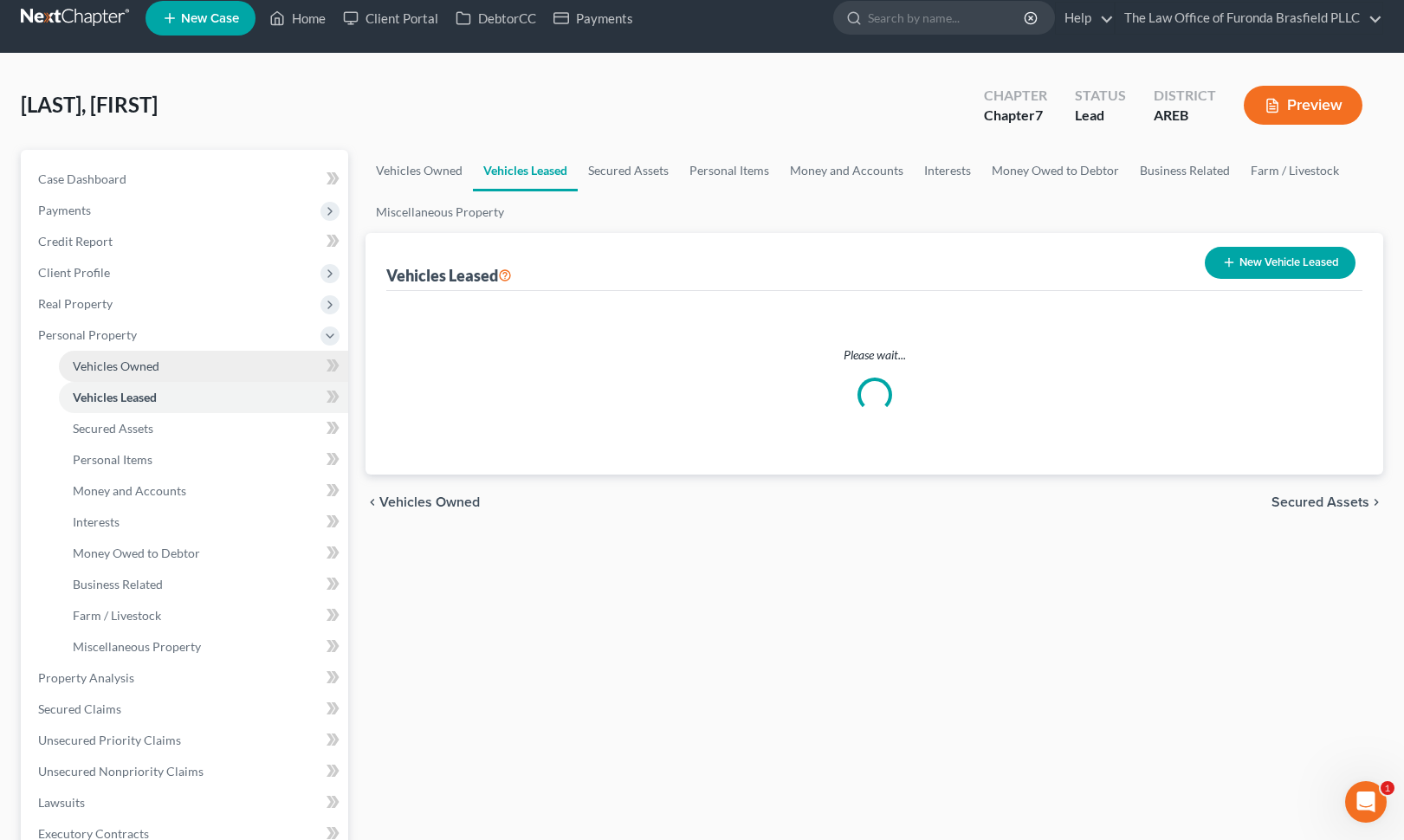 scroll, scrollTop: 0, scrollLeft: 0, axis: both 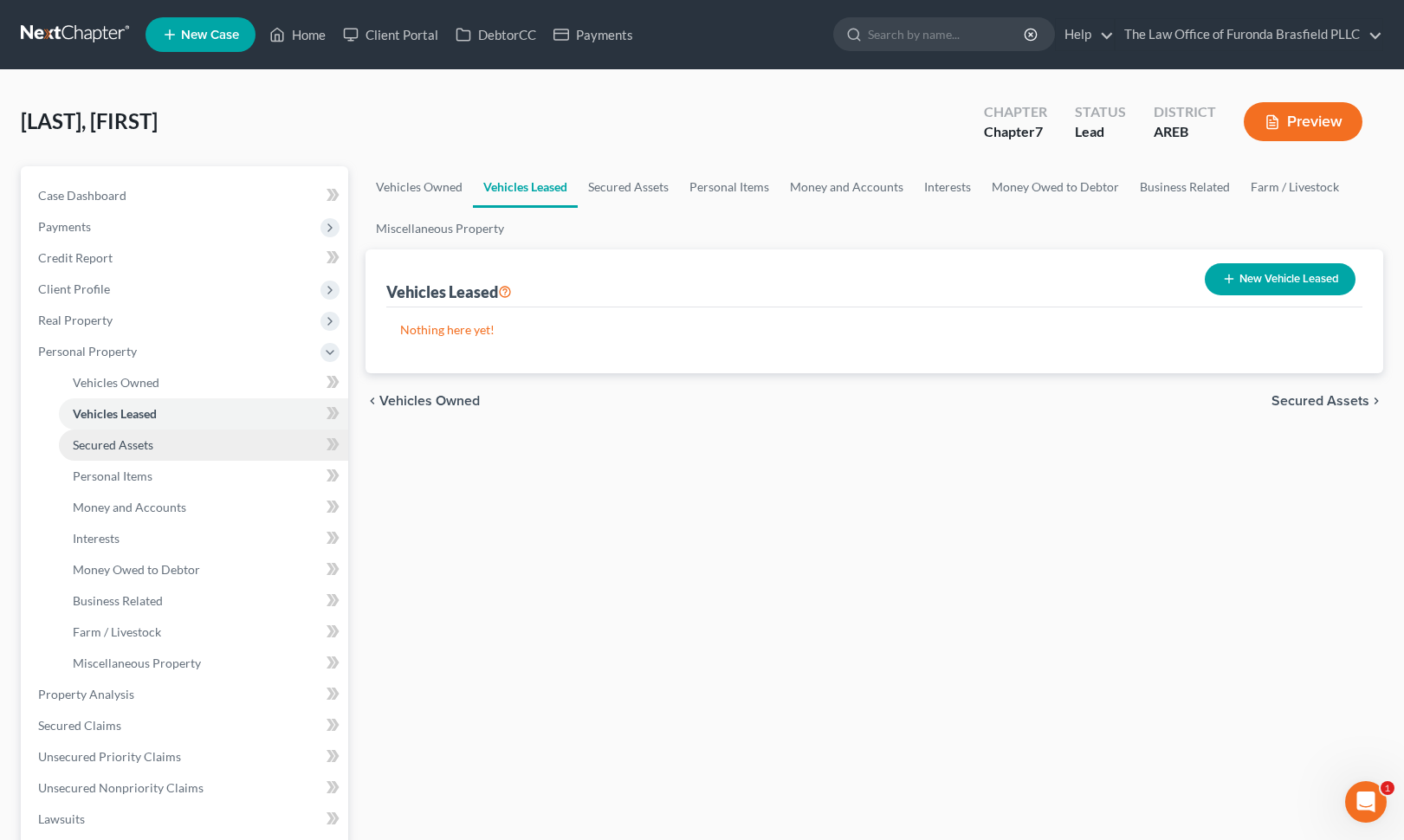 click on "Secured Assets" at bounding box center [113, 444] 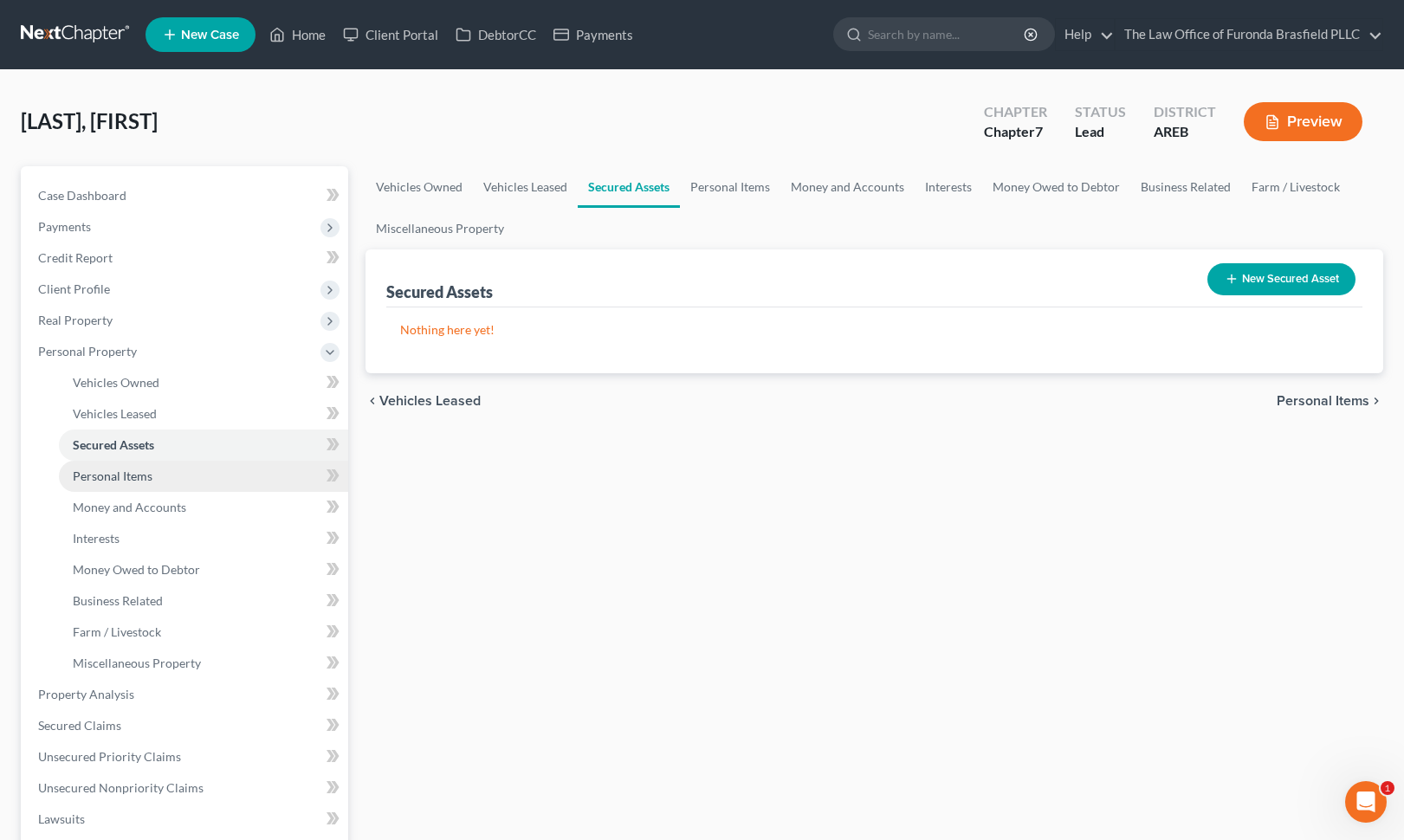click on "Personal Items" at bounding box center (204, 476) 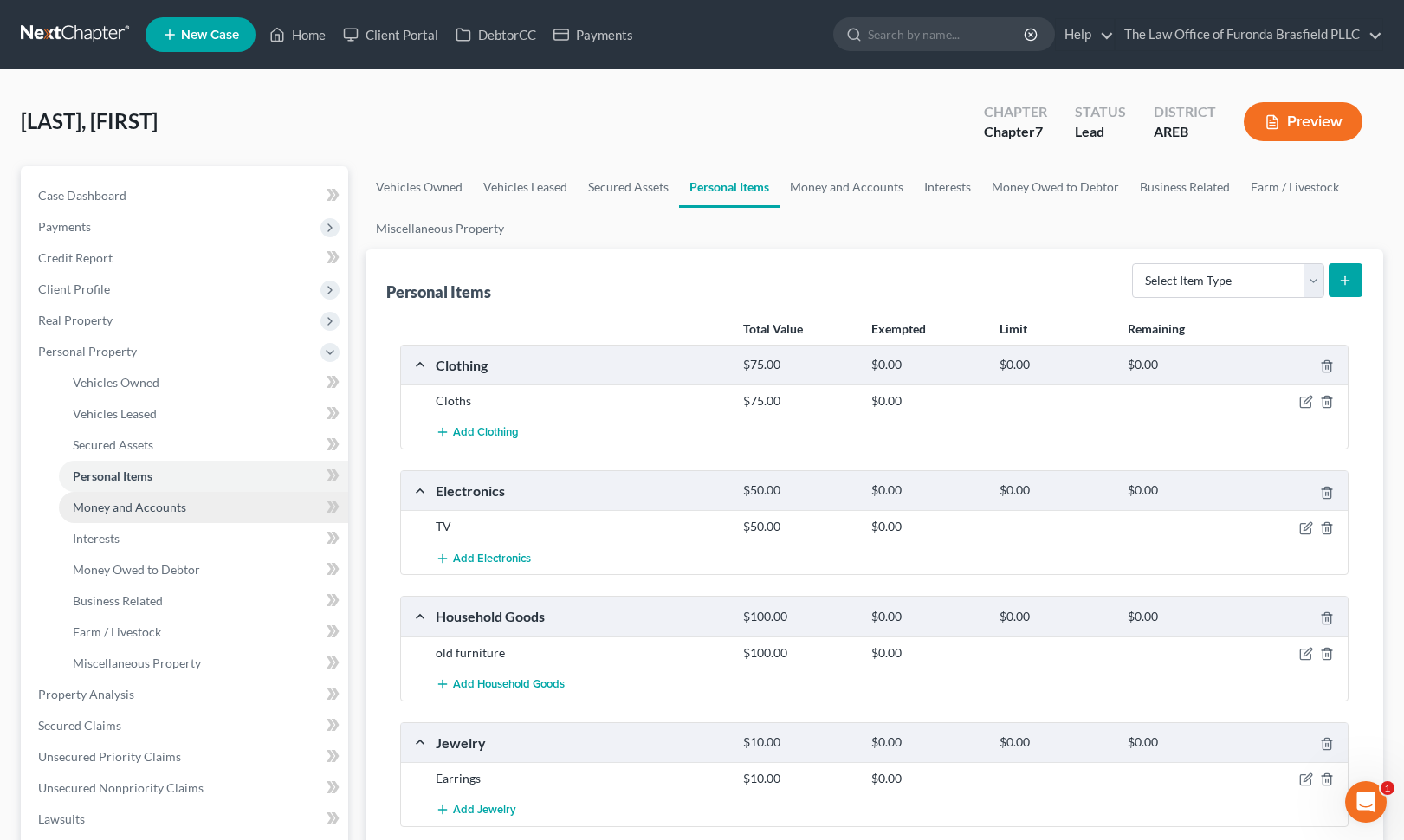 click on "Money and Accounts" at bounding box center (129, 507) 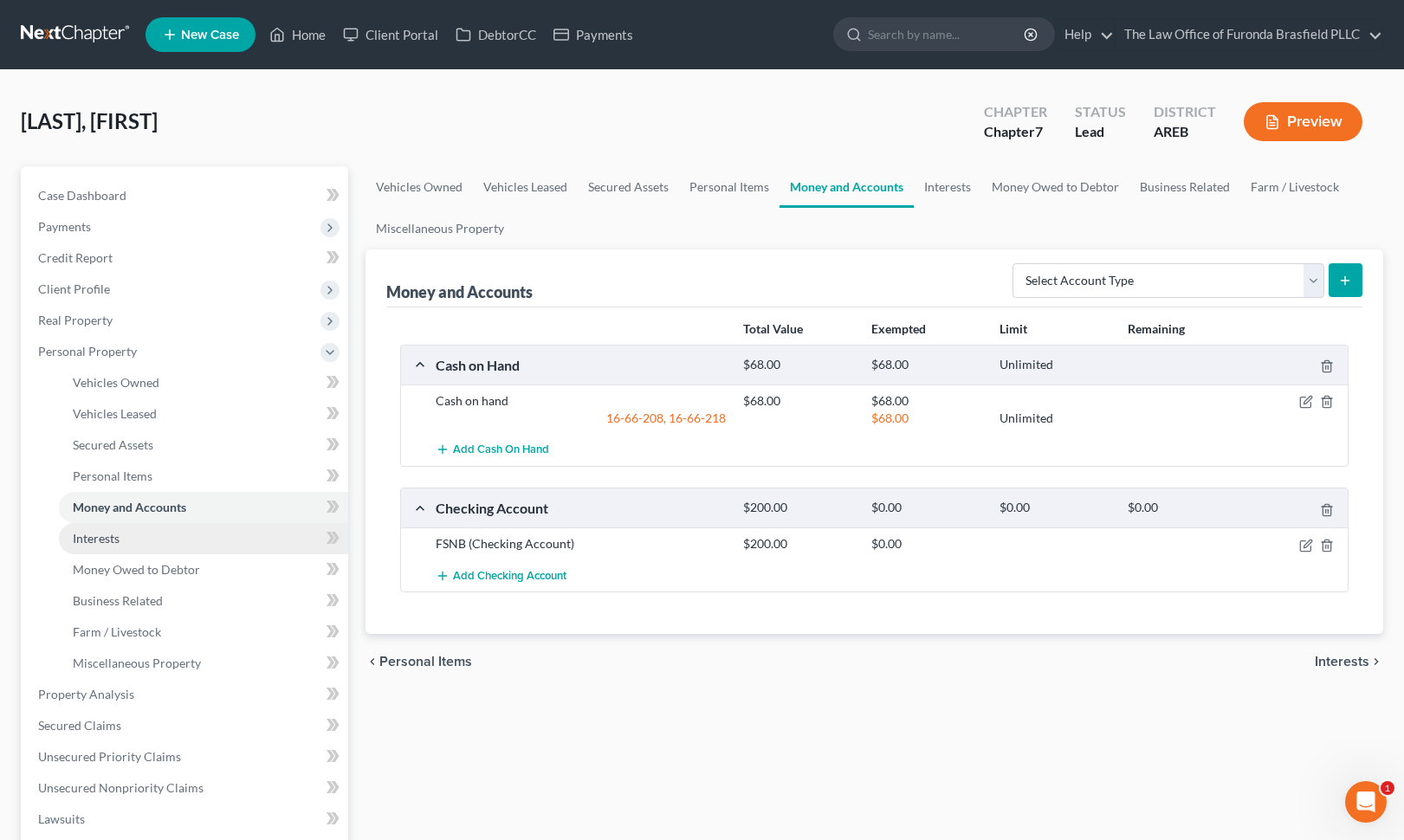 click on "Interests" at bounding box center [96, 538] 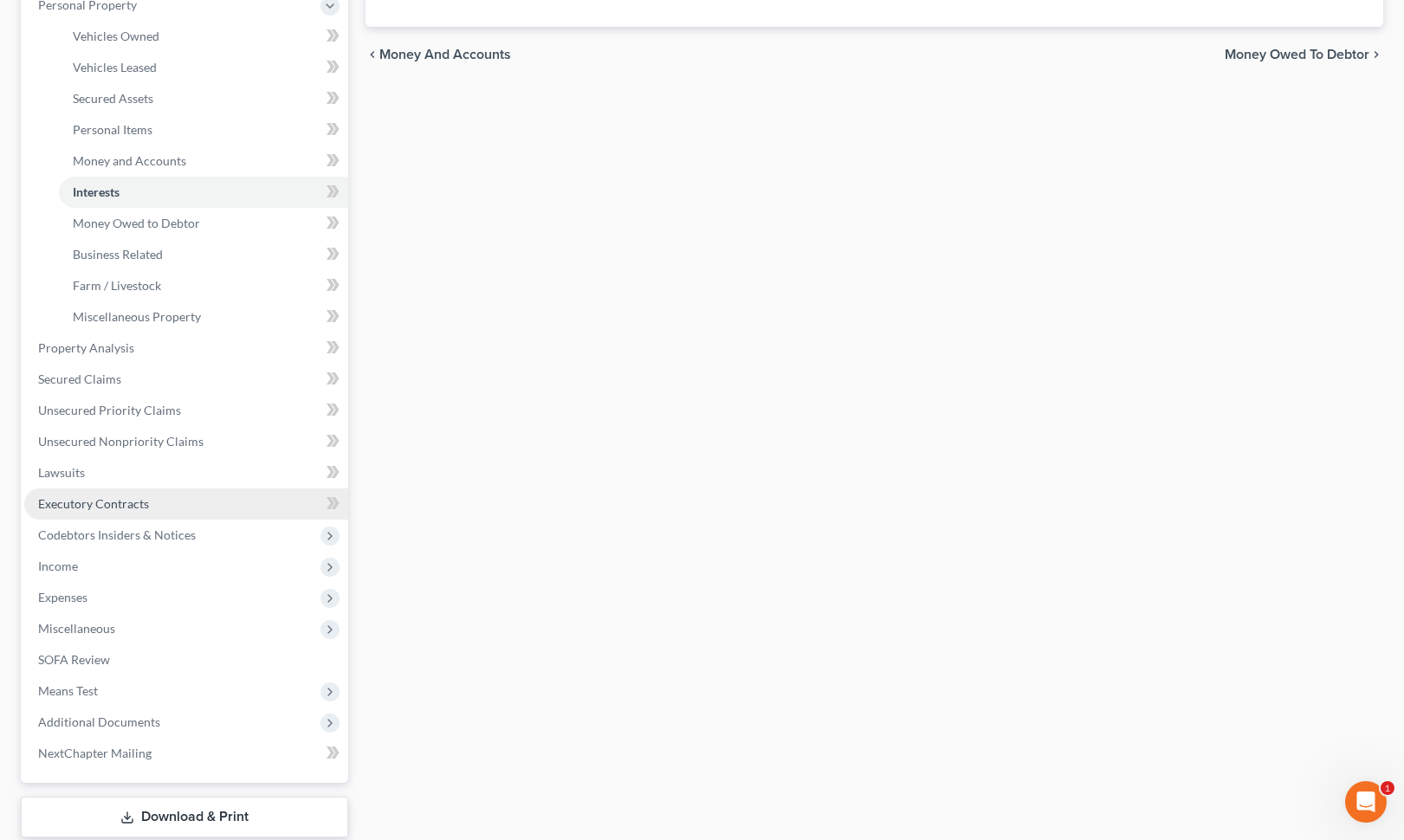 scroll, scrollTop: 433, scrollLeft: 0, axis: vertical 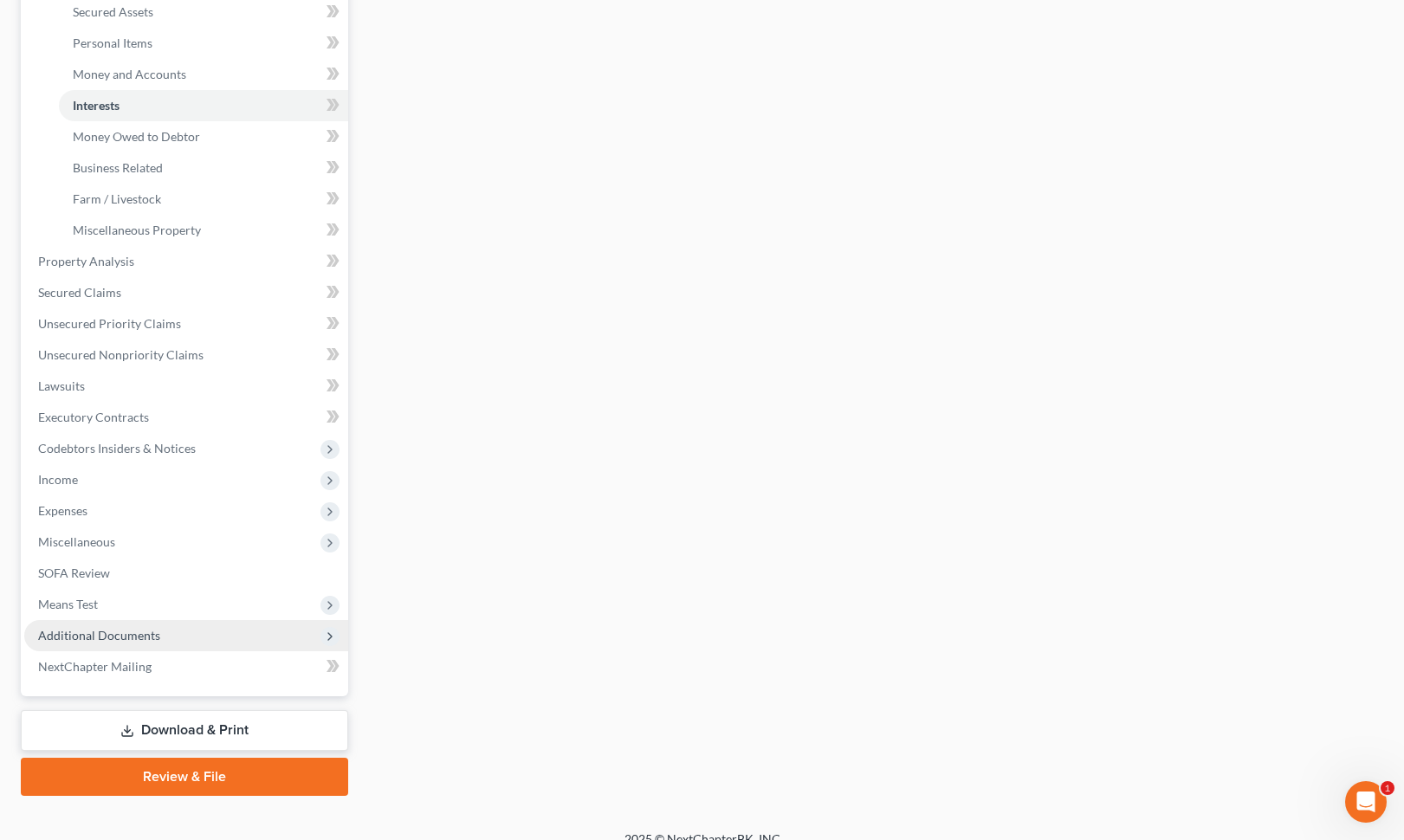 drag, startPoint x: 103, startPoint y: 635, endPoint x: 107, endPoint y: 623, distance: 12.64911 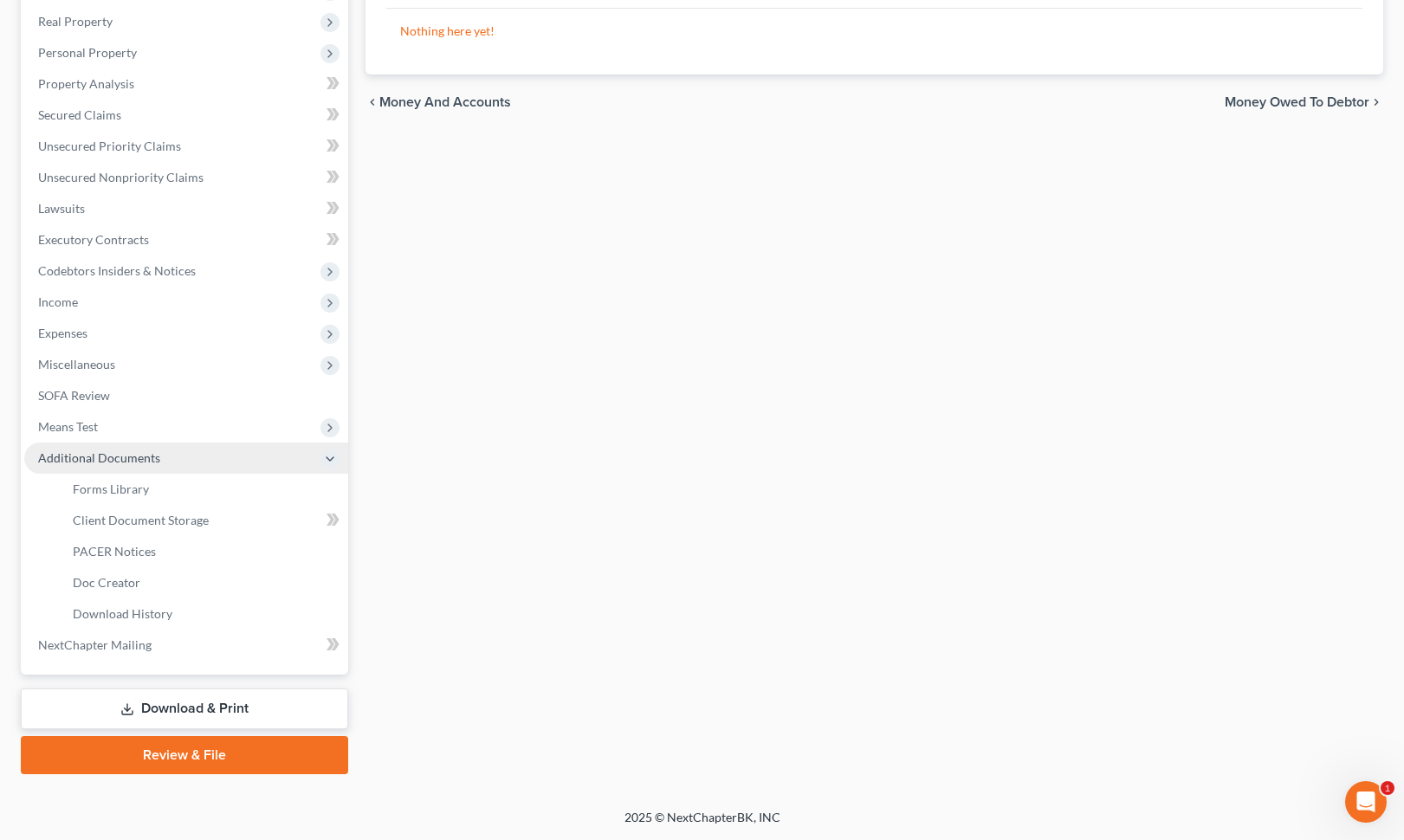 scroll, scrollTop: 299, scrollLeft: 0, axis: vertical 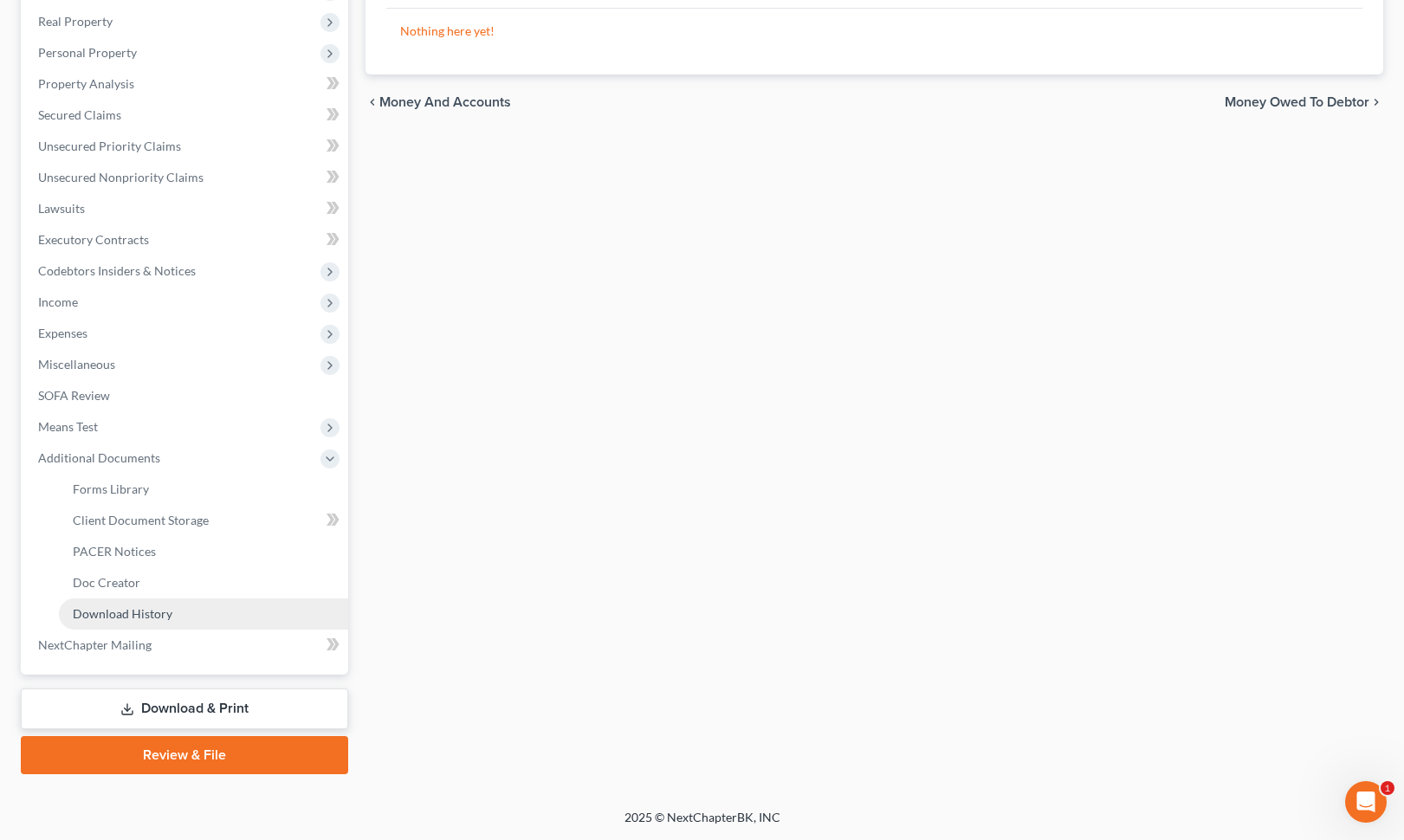 click on "Download History" at bounding box center [122, 613] 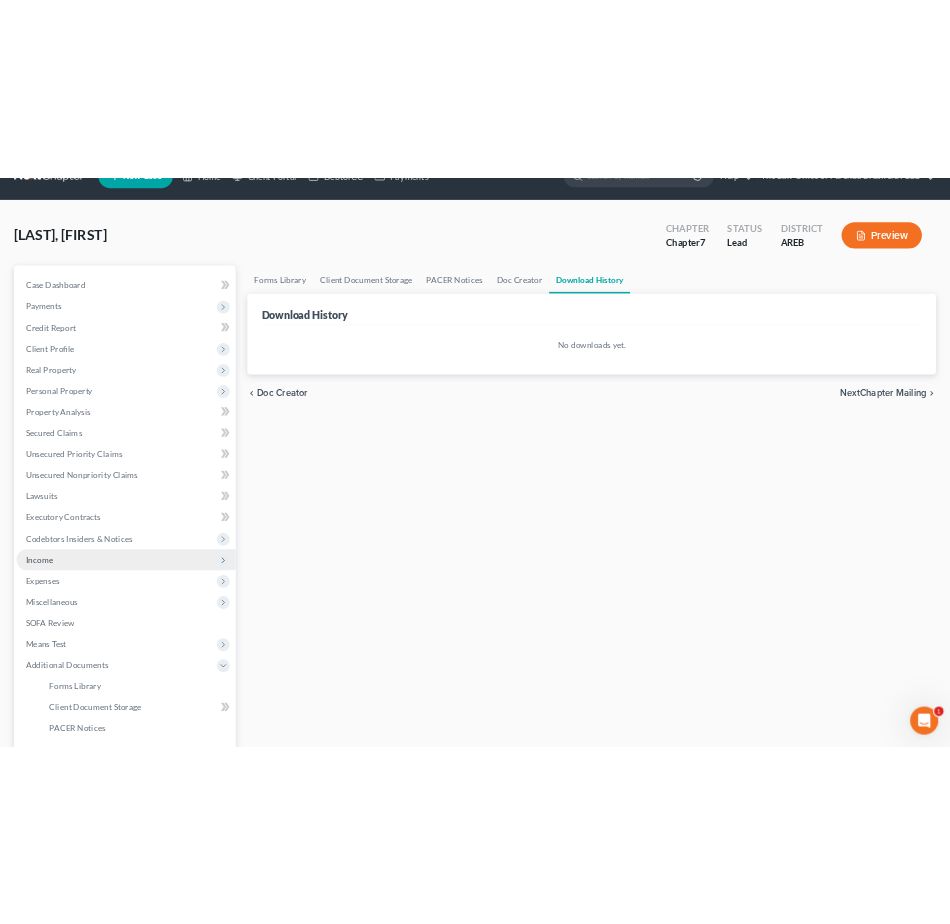 scroll, scrollTop: 0, scrollLeft: 0, axis: both 